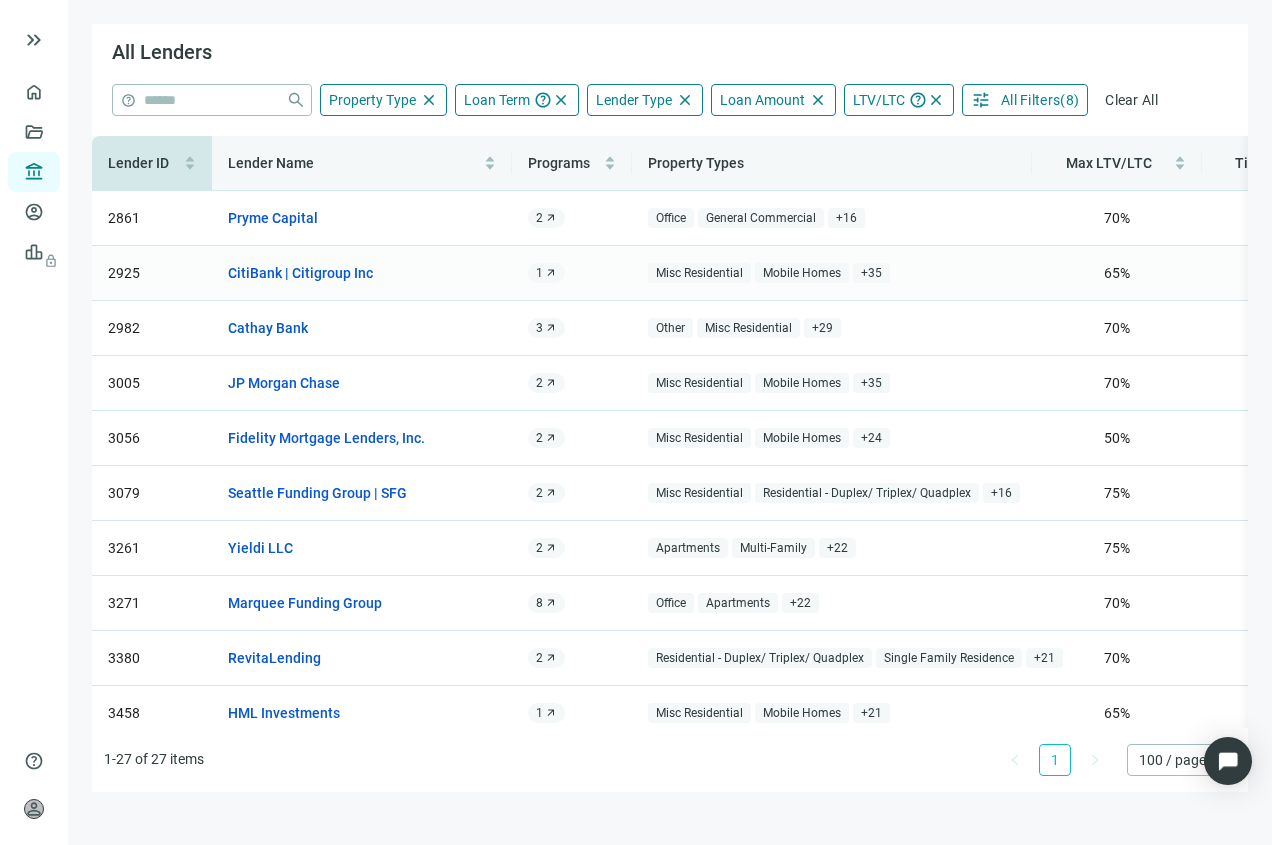 scroll, scrollTop: 0, scrollLeft: 0, axis: both 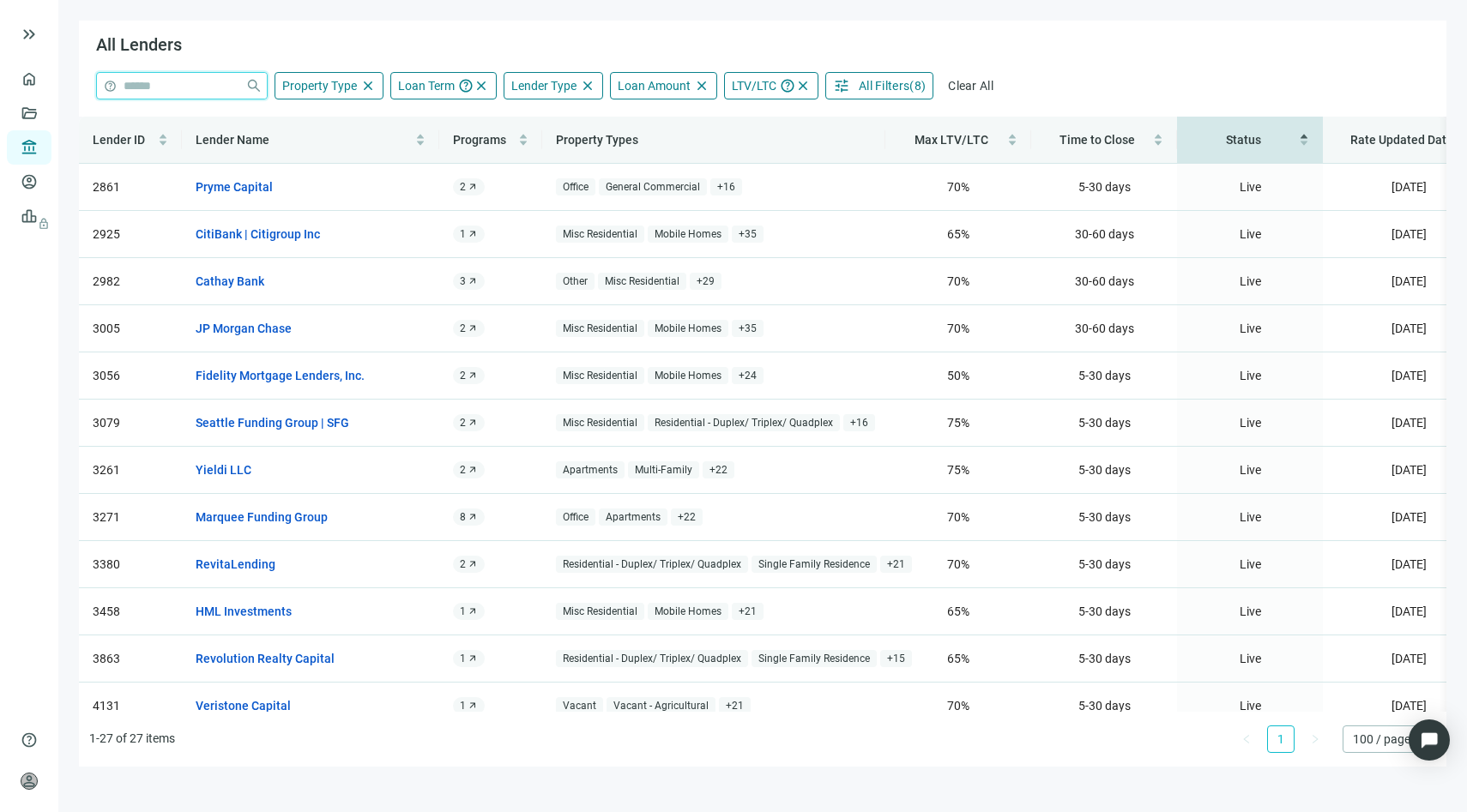 click at bounding box center (181, 86) 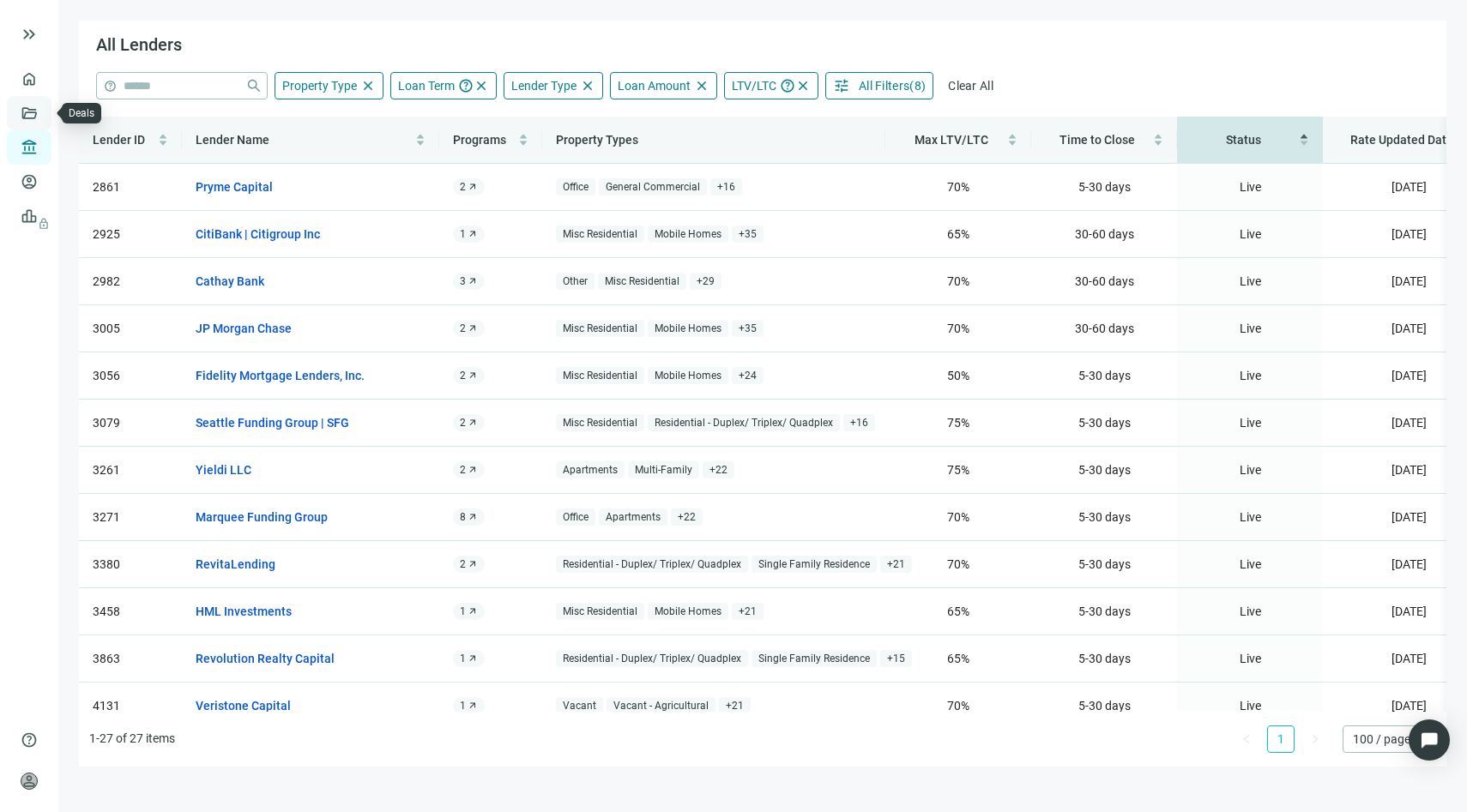 click on "Deals" at bounding box center [58, 113] 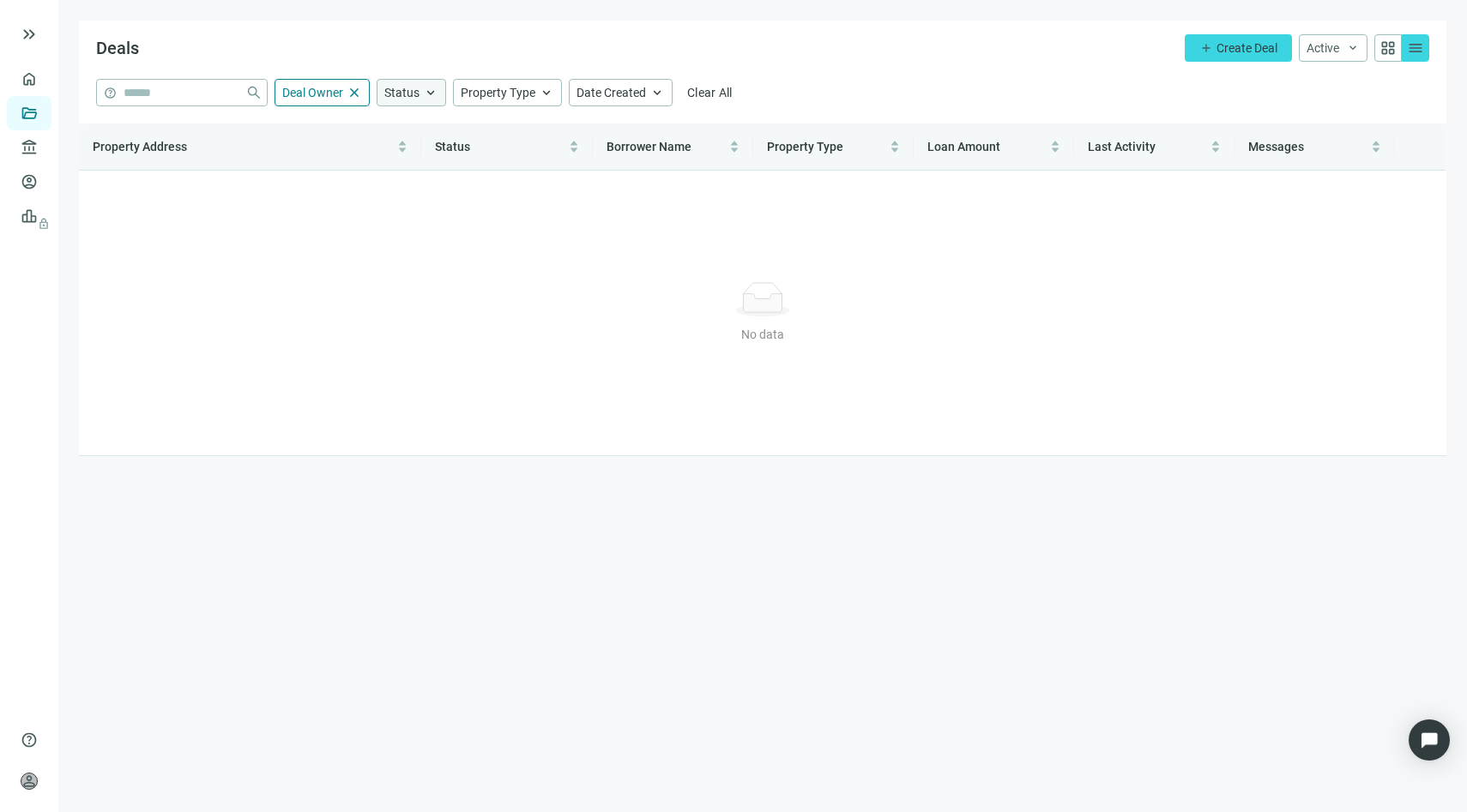 click on "keyboard_arrow_up" at bounding box center [431, 93] 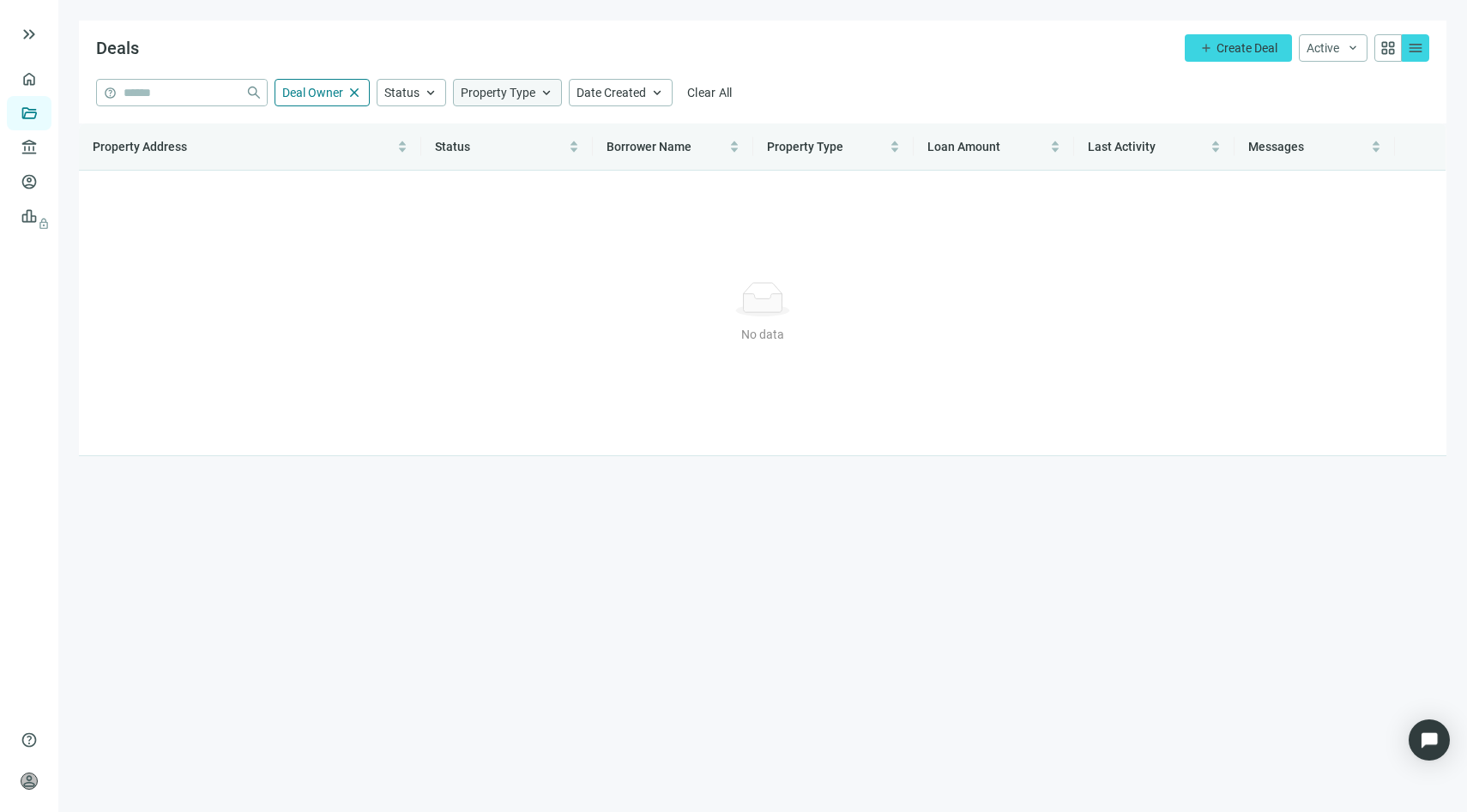 click on "Property Type" at bounding box center [498, 93] 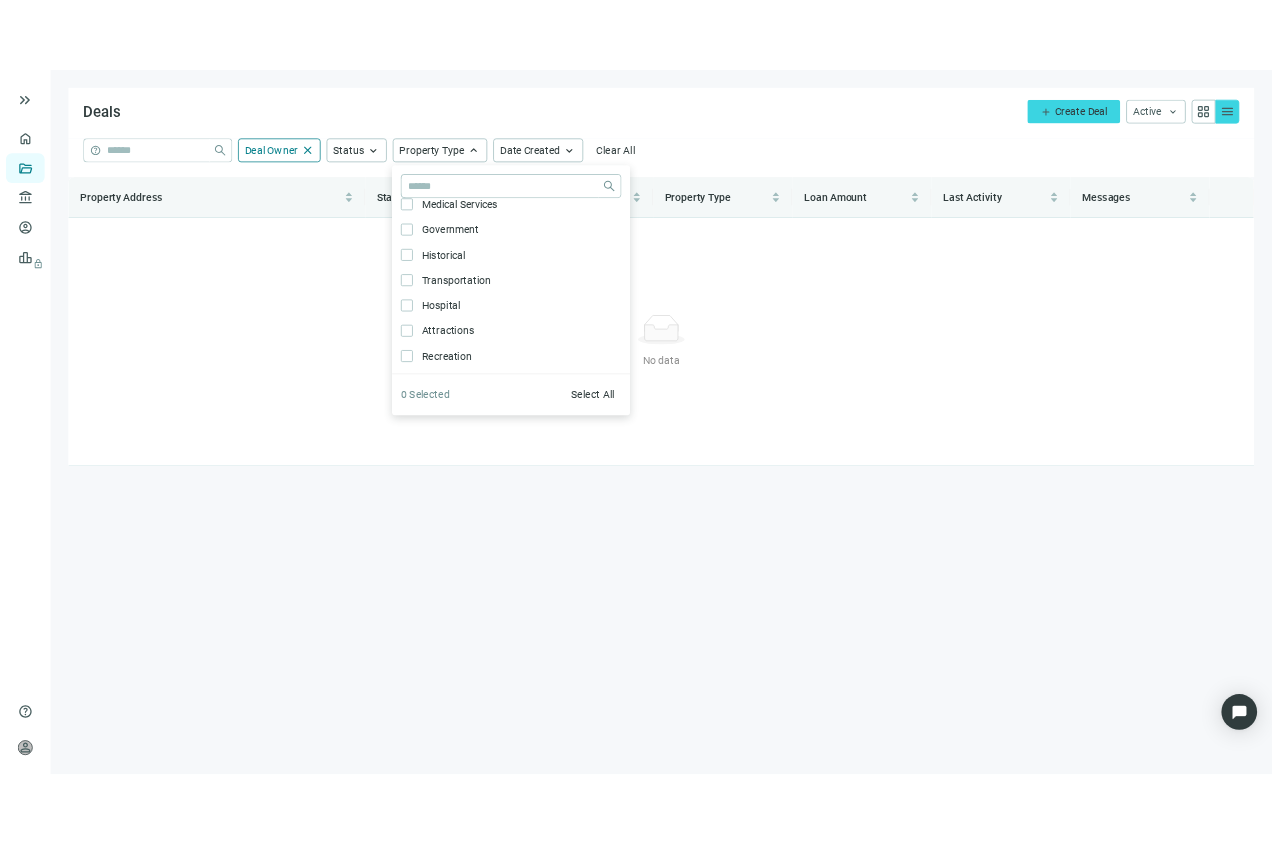 scroll, scrollTop: 1072, scrollLeft: 0, axis: vertical 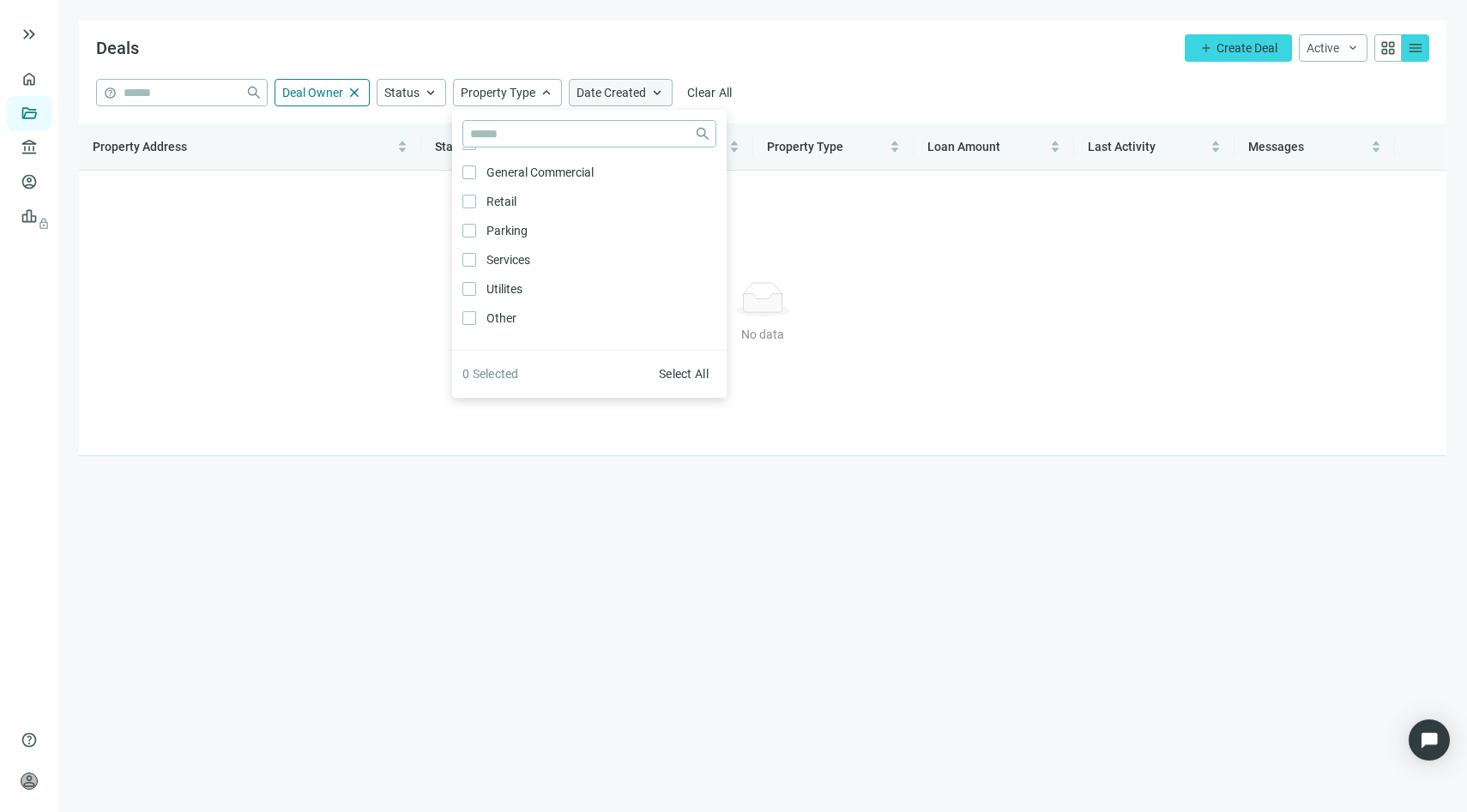 click on "Date Created keyboard_arrow_up" at bounding box center (620, 93) 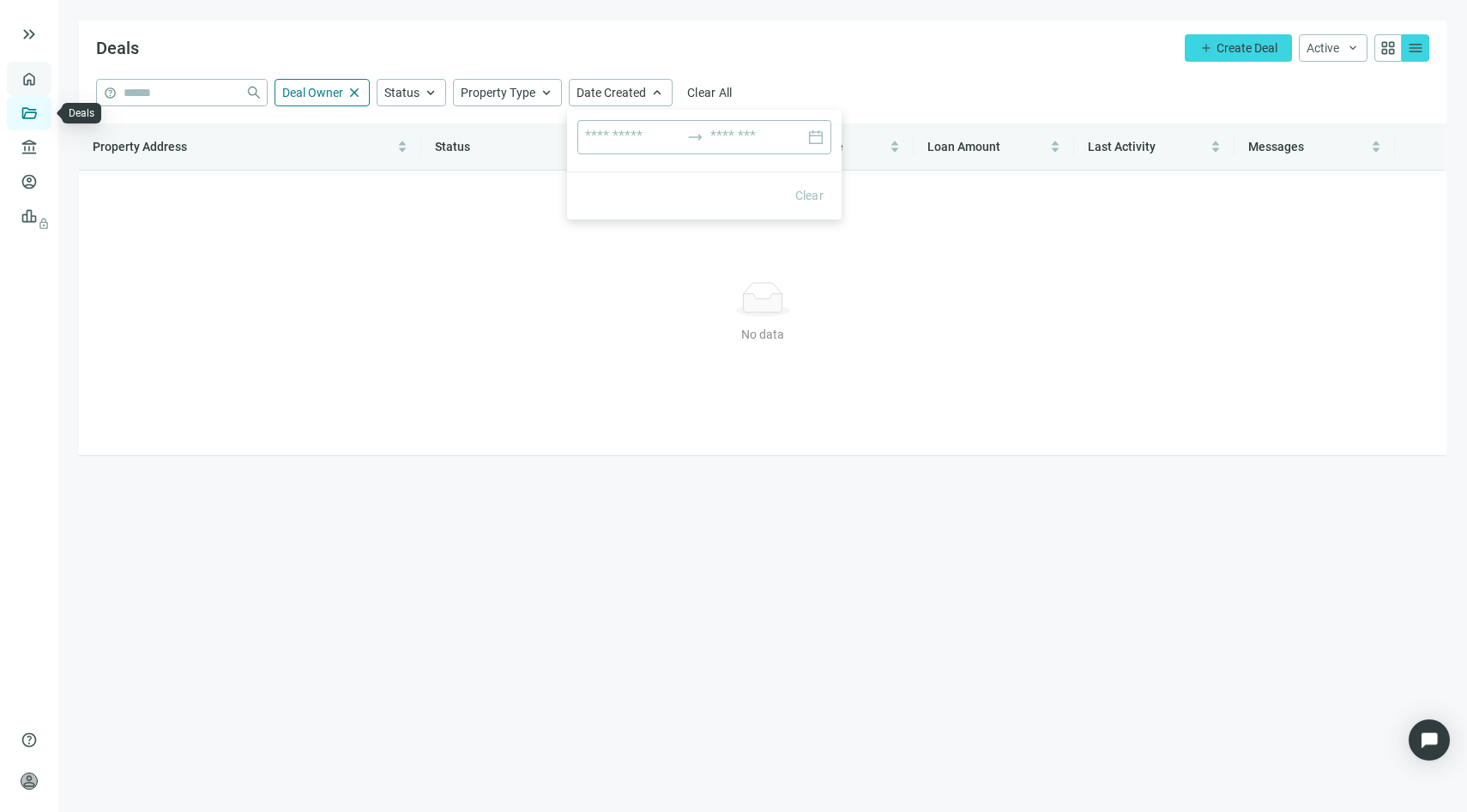 click on "Overview" at bounding box center (68, 79) 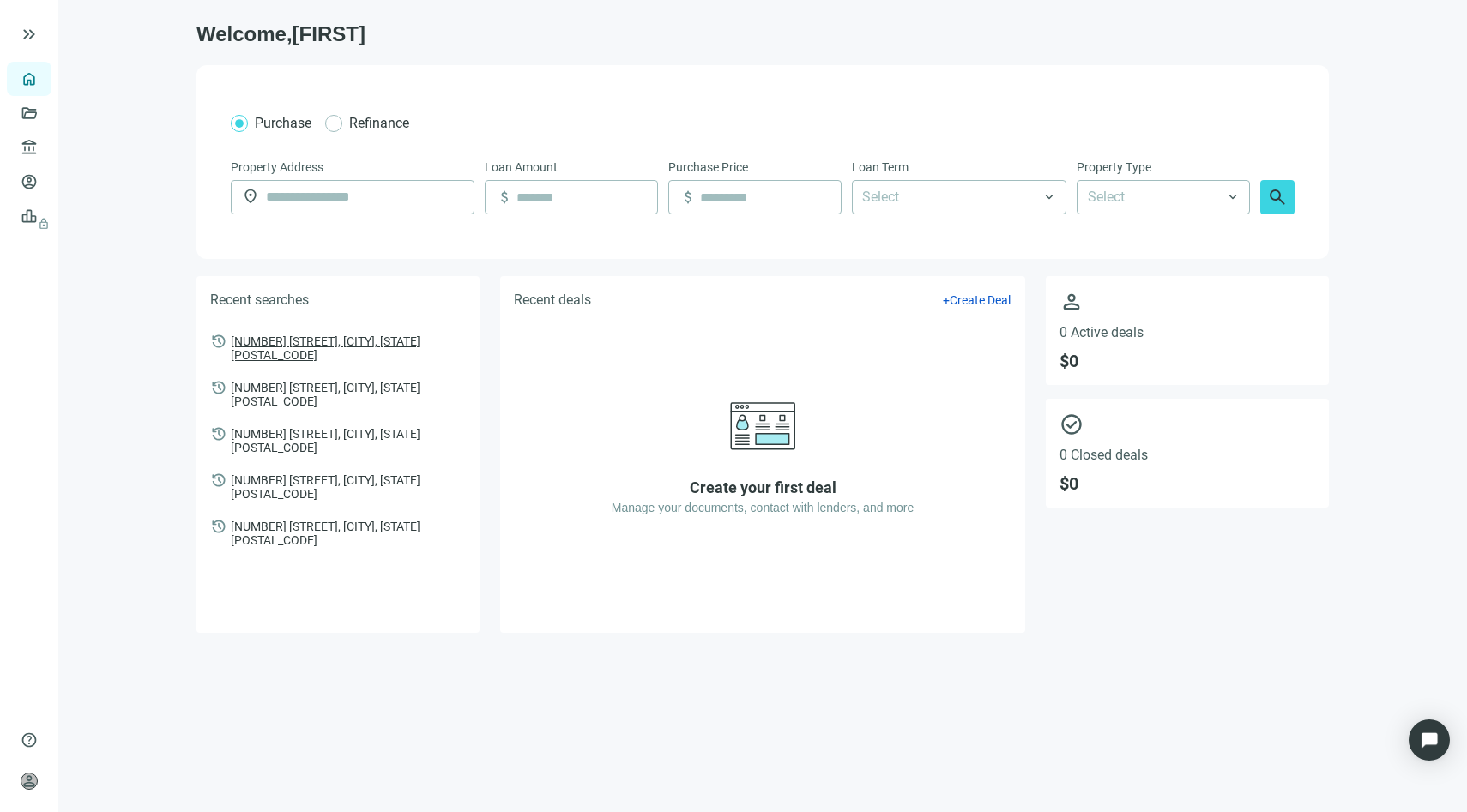 click on "[NUMBER] [STREET], [CITY], [STATE] [POSTAL_CODE]" at bounding box center [348, 347] 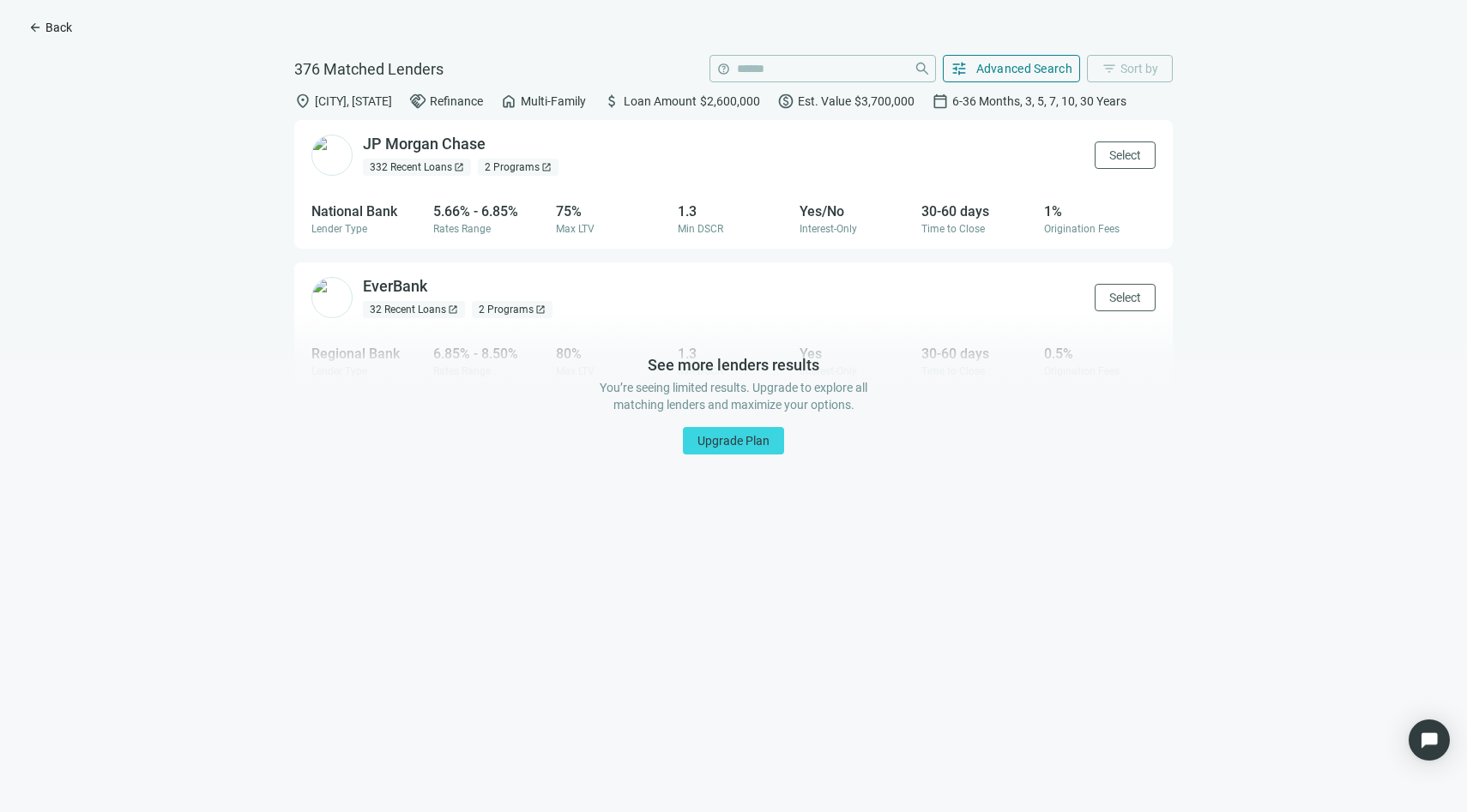 click on "Back" at bounding box center [58, 27] 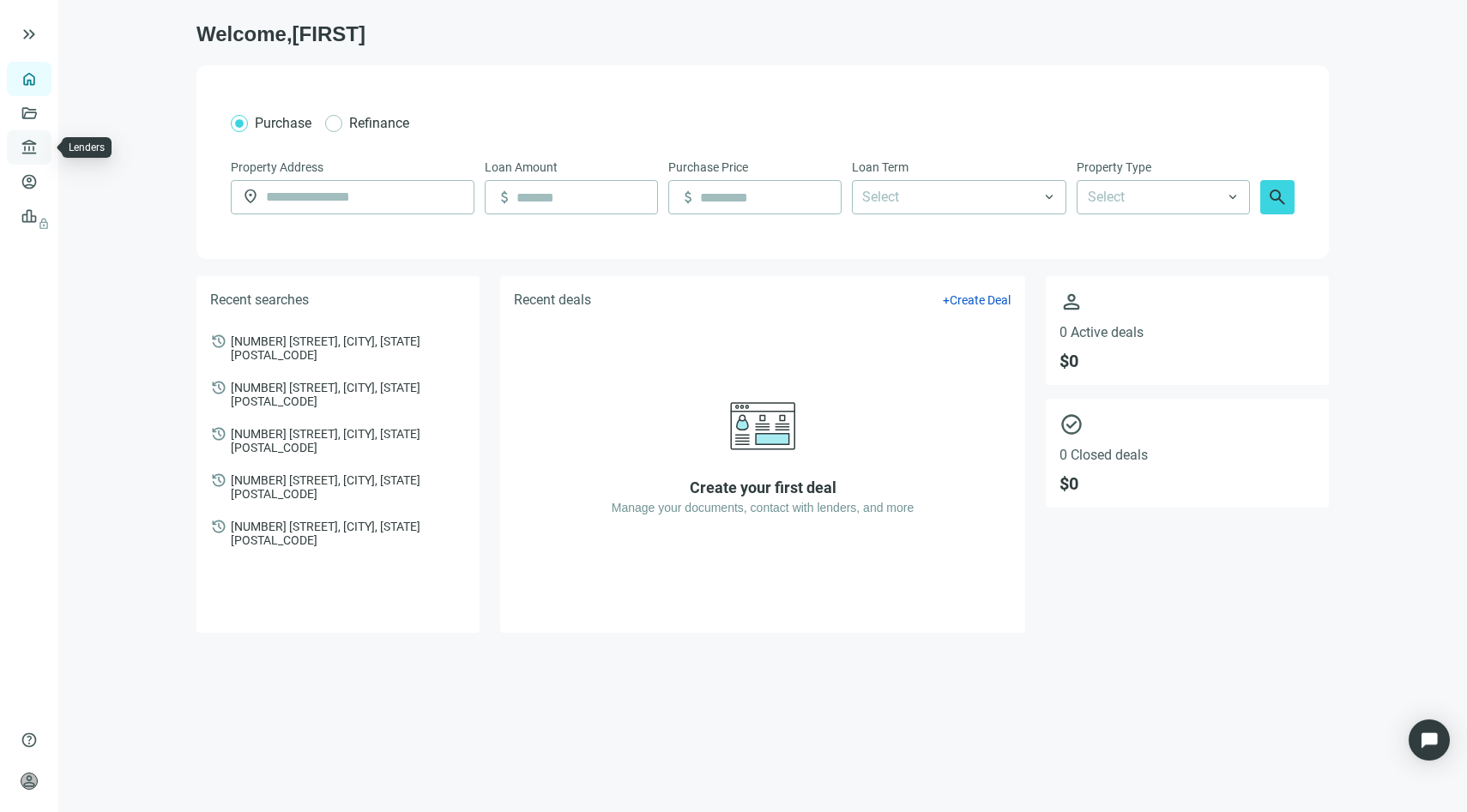 click on "Lenders" at bounding box center (65, 147) 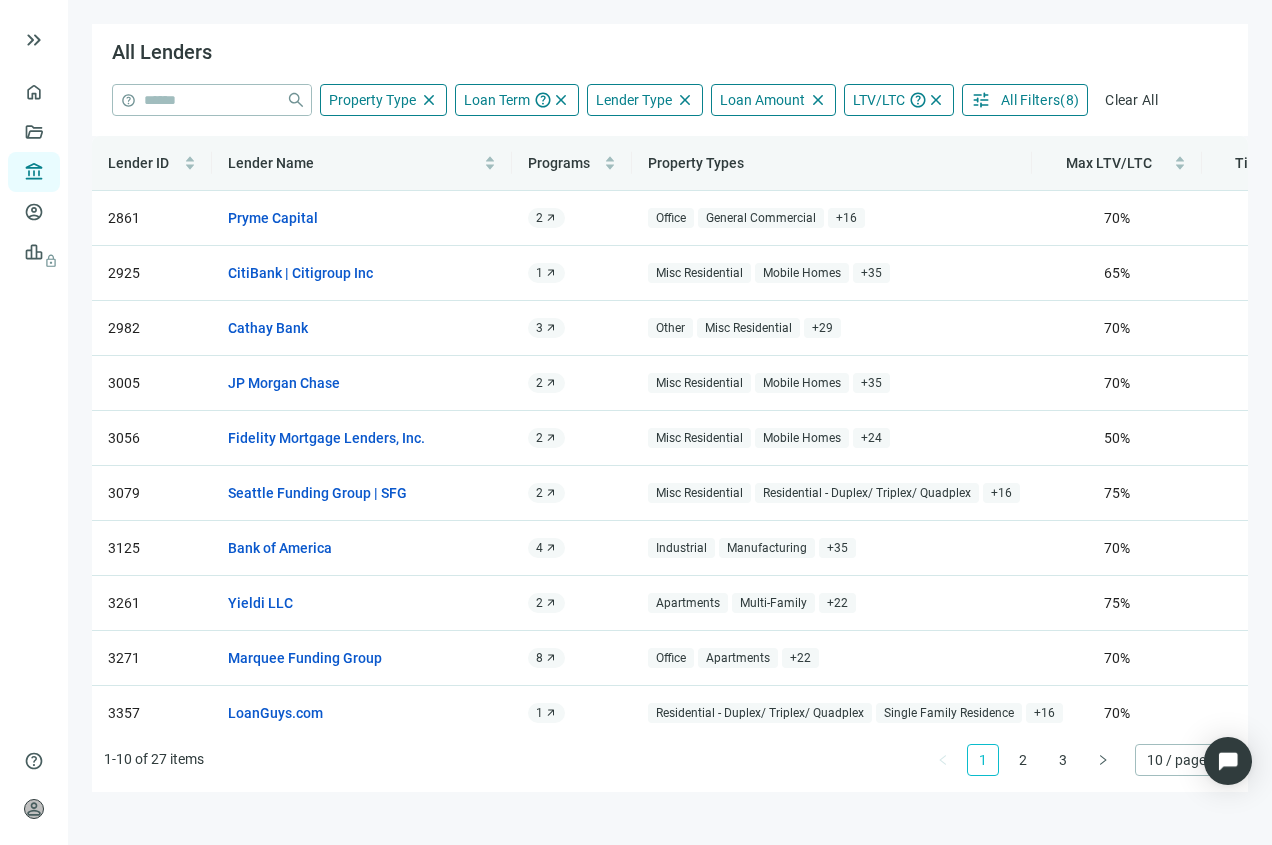 click on "tune All Filters ( 8 )" at bounding box center (1025, 100) 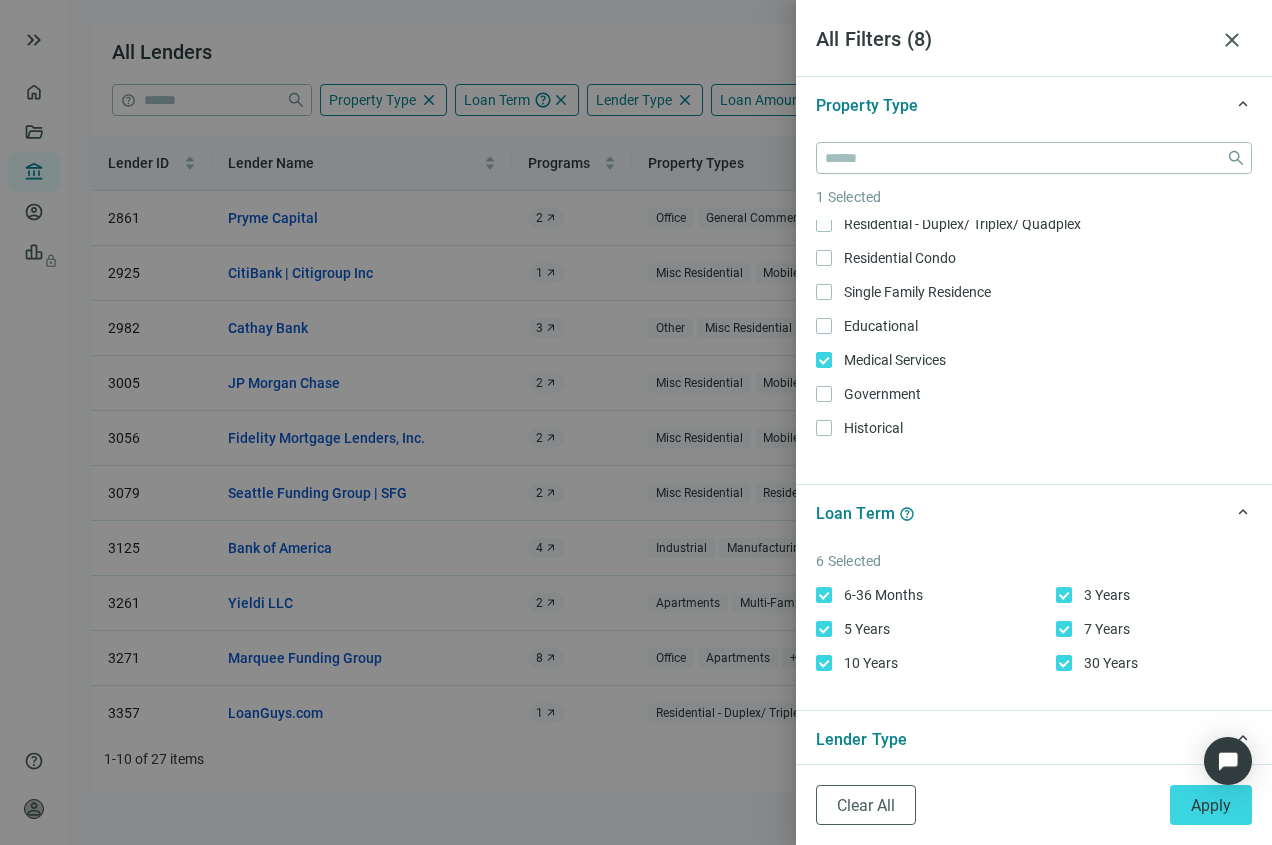 scroll, scrollTop: 1018, scrollLeft: 0, axis: vertical 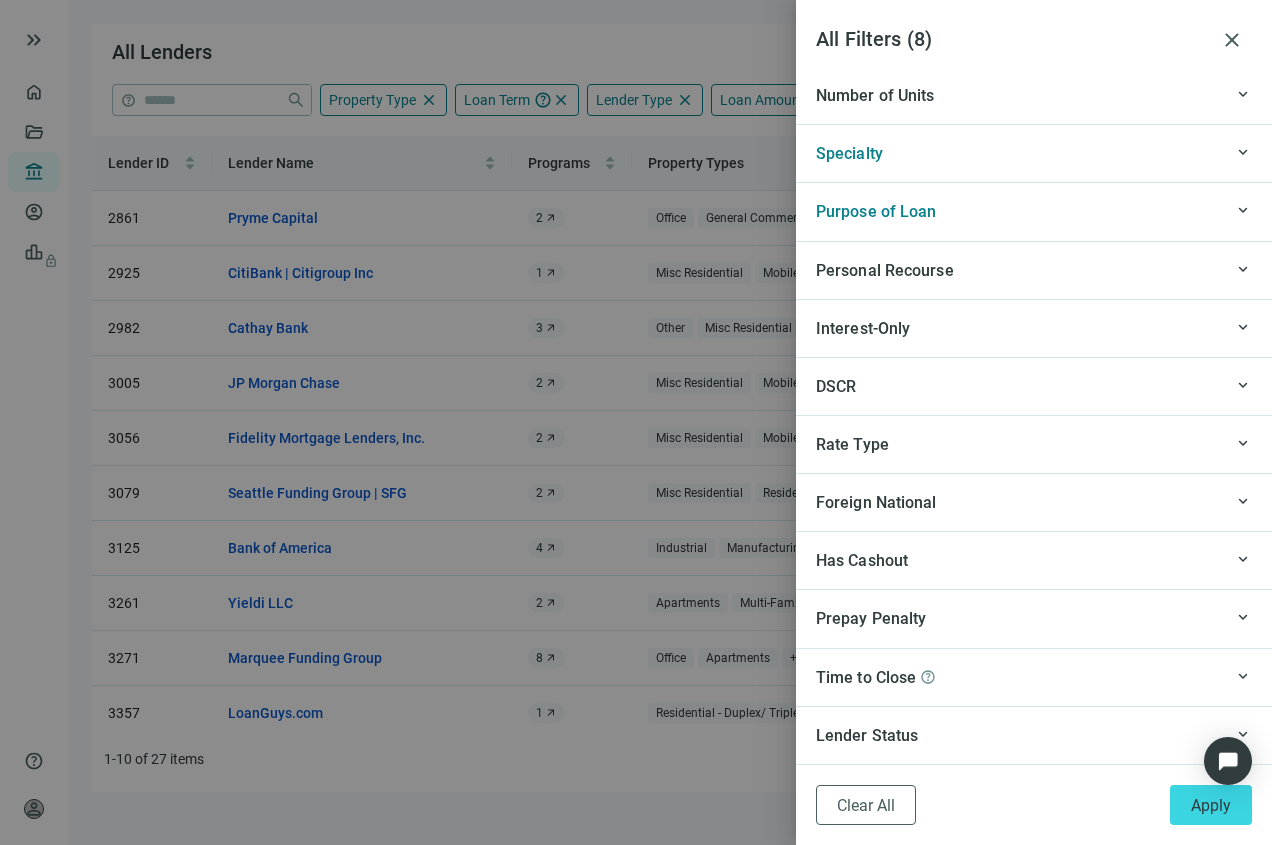 click on "Time to Close help" at bounding box center (1019, 677) 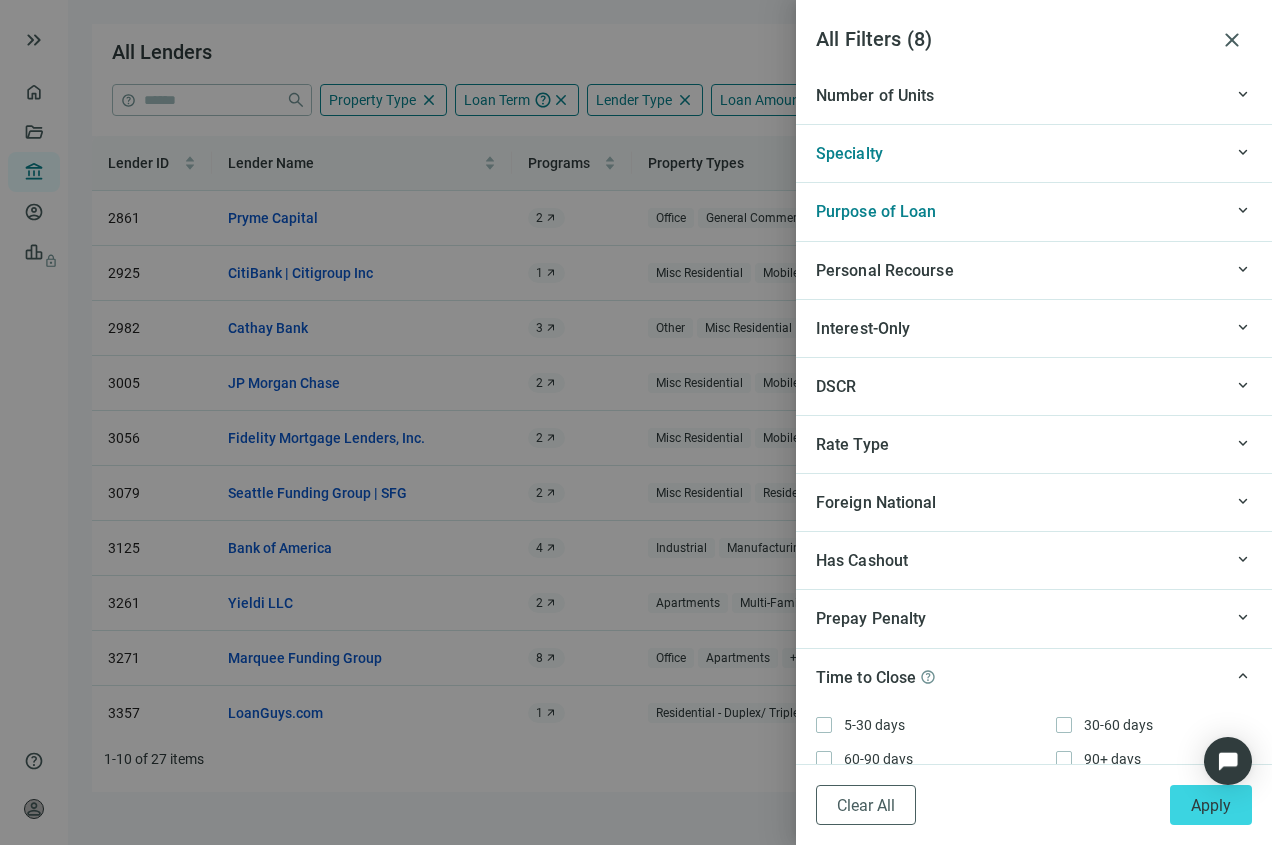 scroll, scrollTop: 2147, scrollLeft: 0, axis: vertical 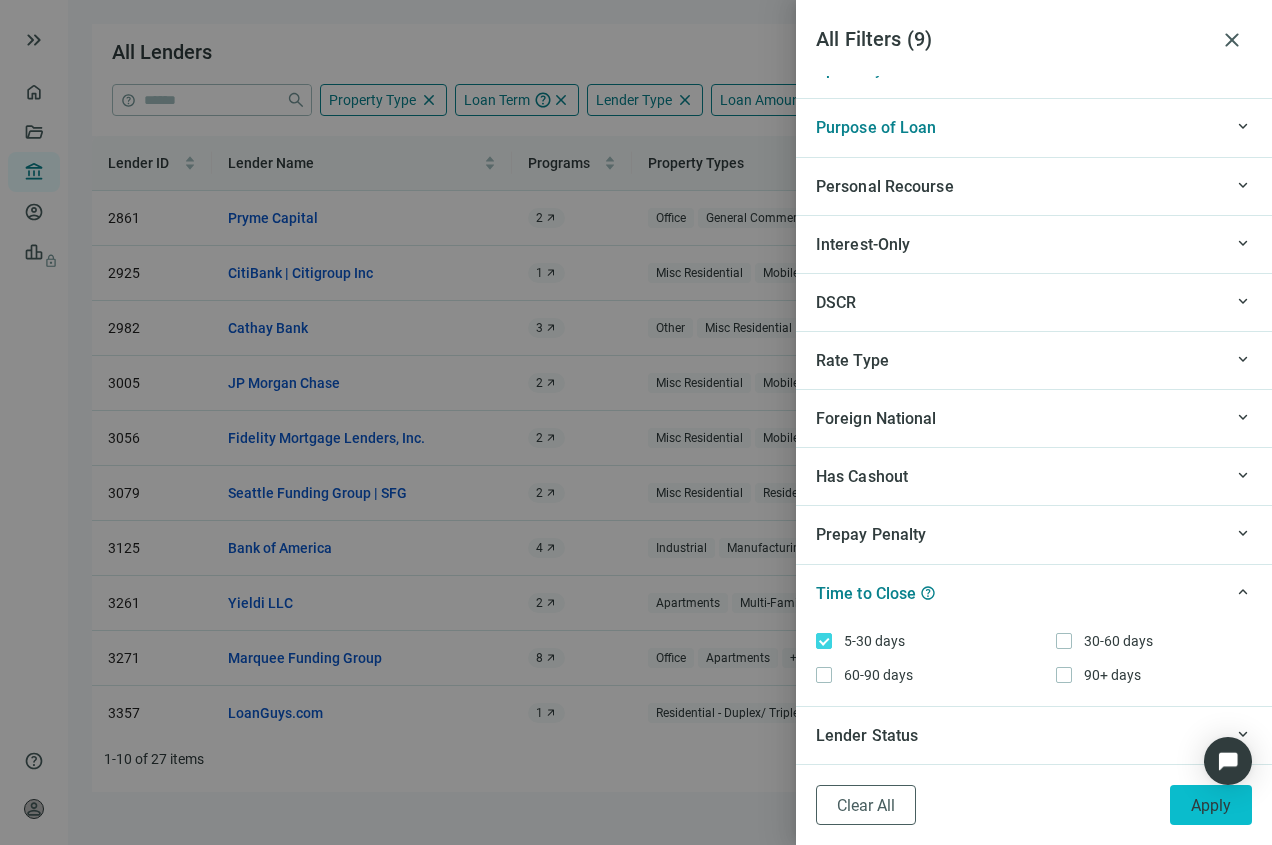 click on "Apply" at bounding box center [1211, 805] 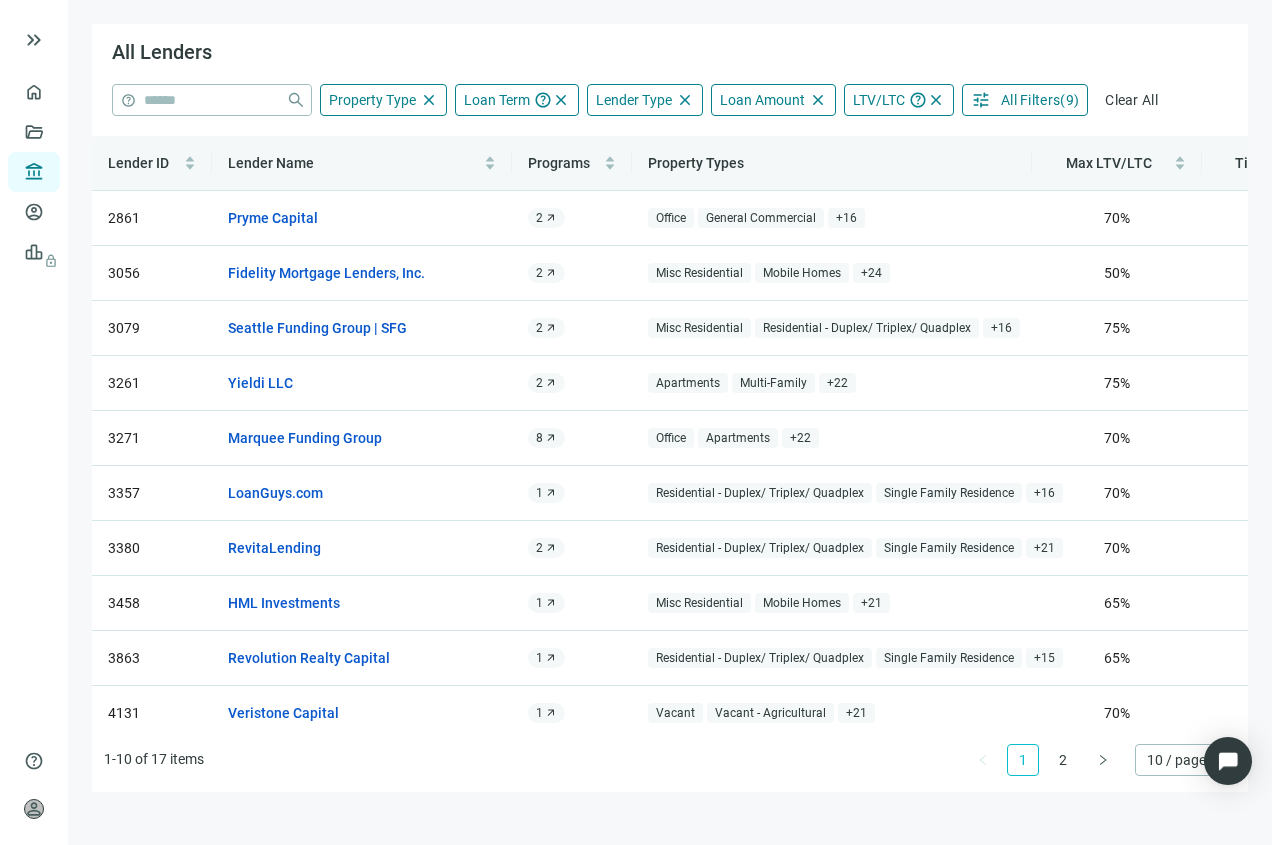 click on "All Filters" at bounding box center [1030, 100] 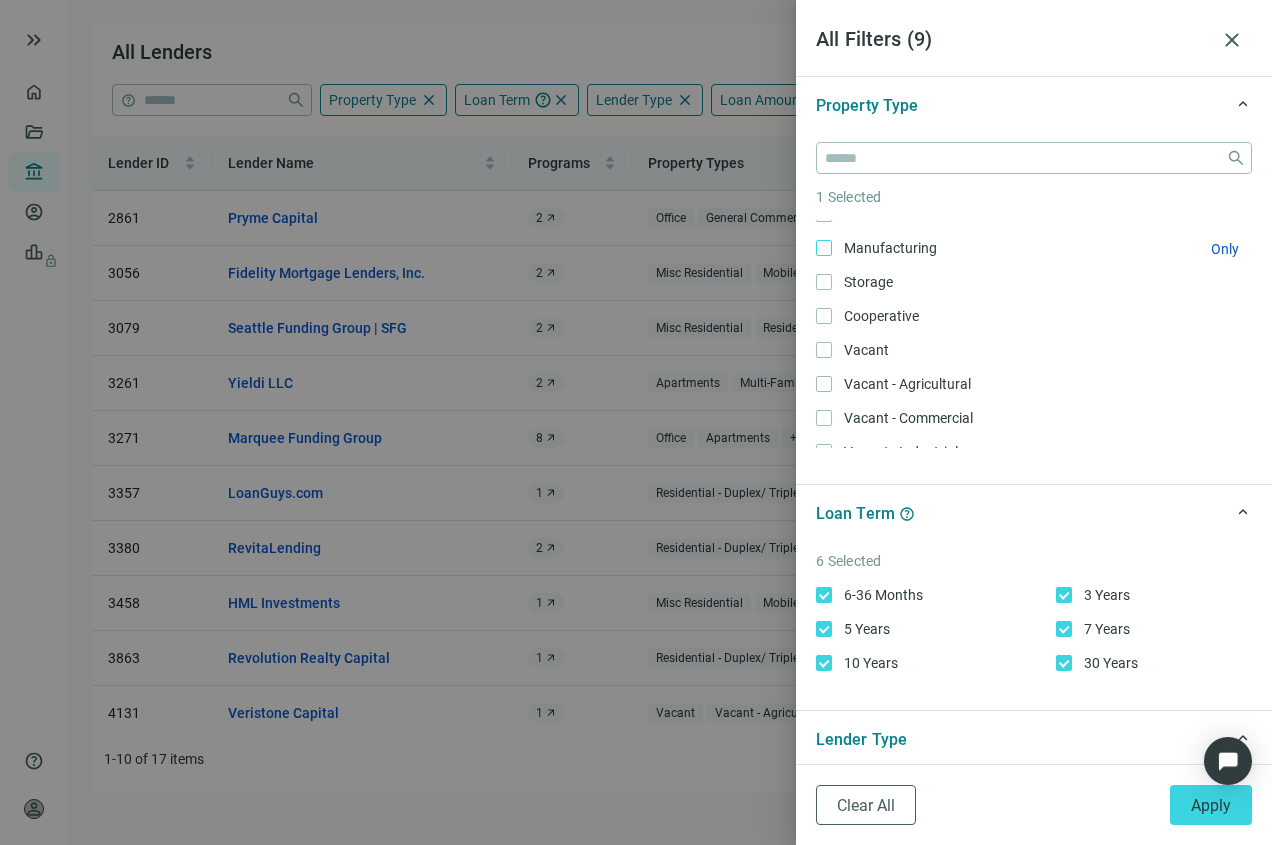 scroll, scrollTop: 203, scrollLeft: 0, axis: vertical 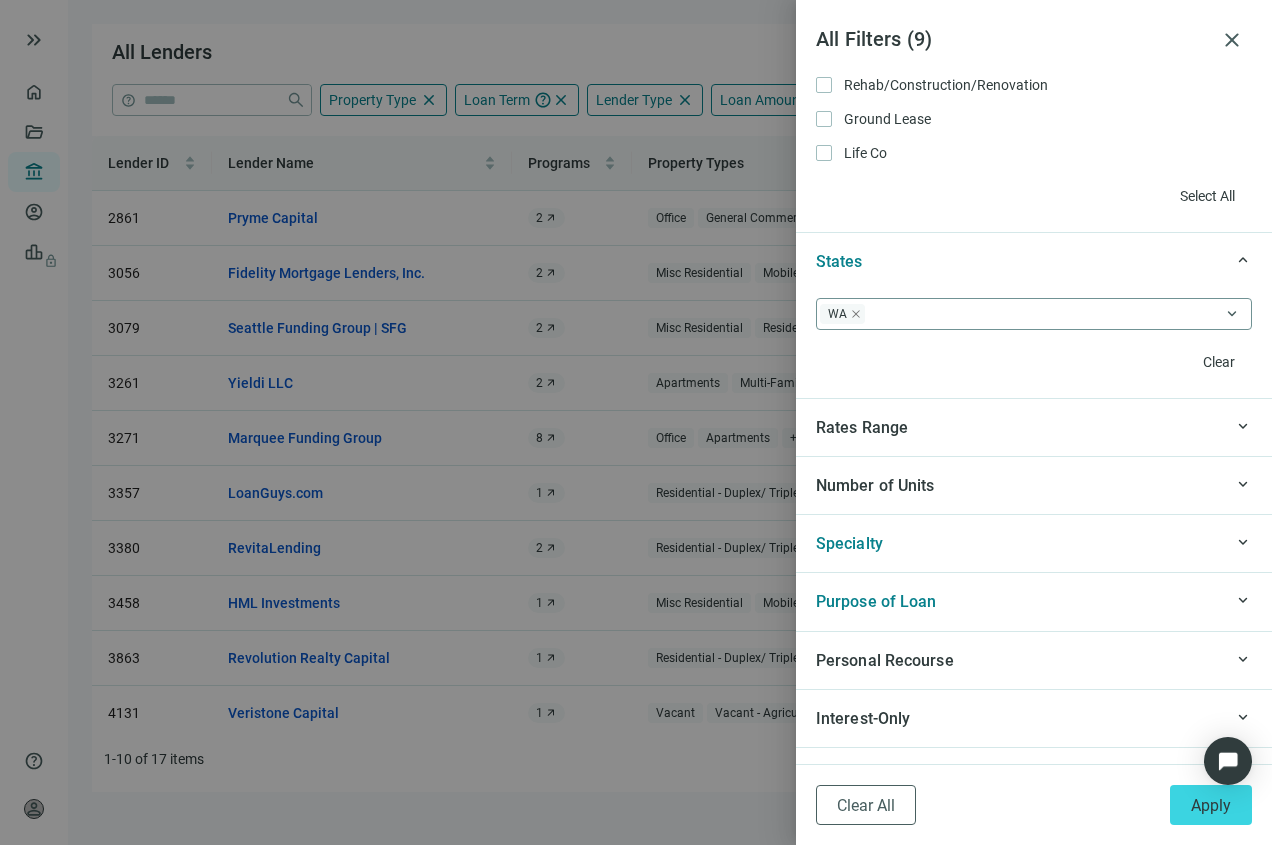 click 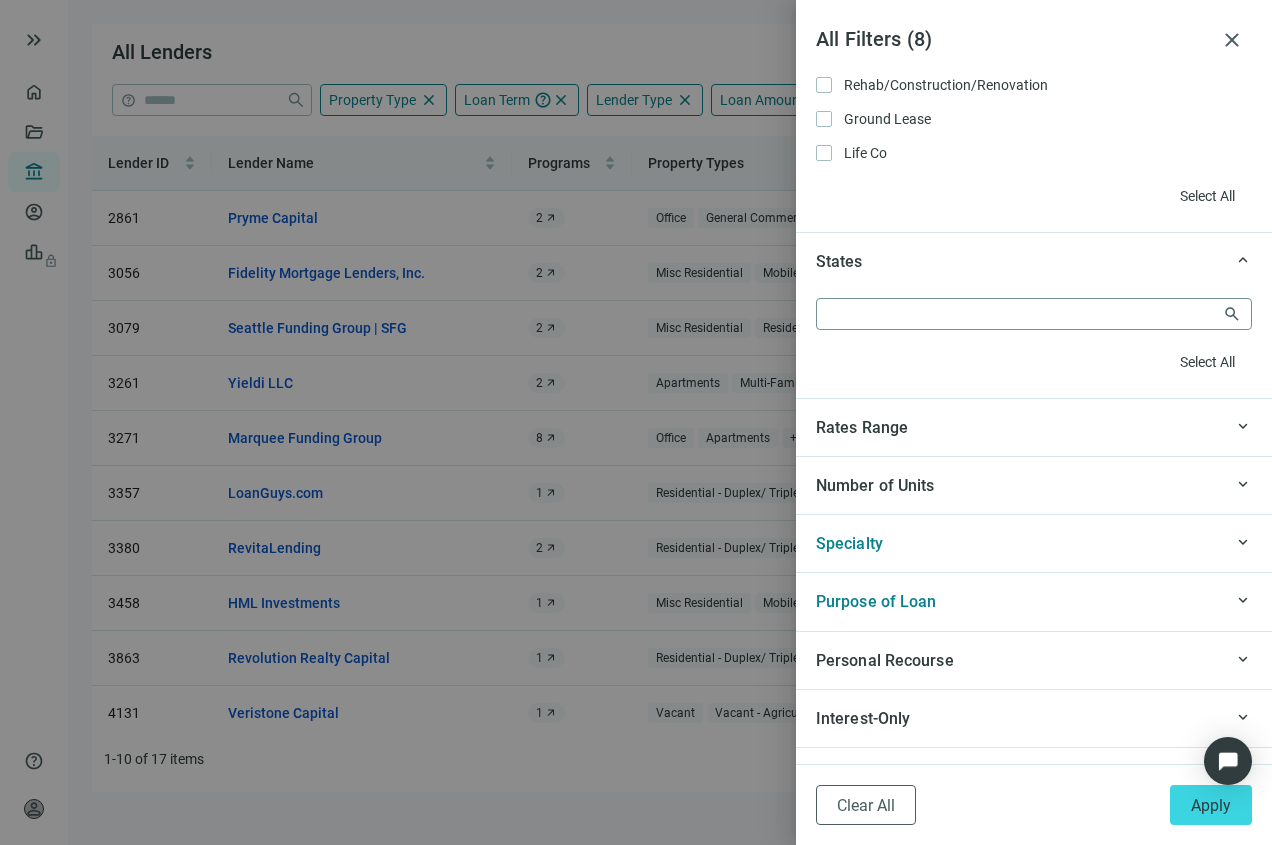 click at bounding box center [1023, 314] 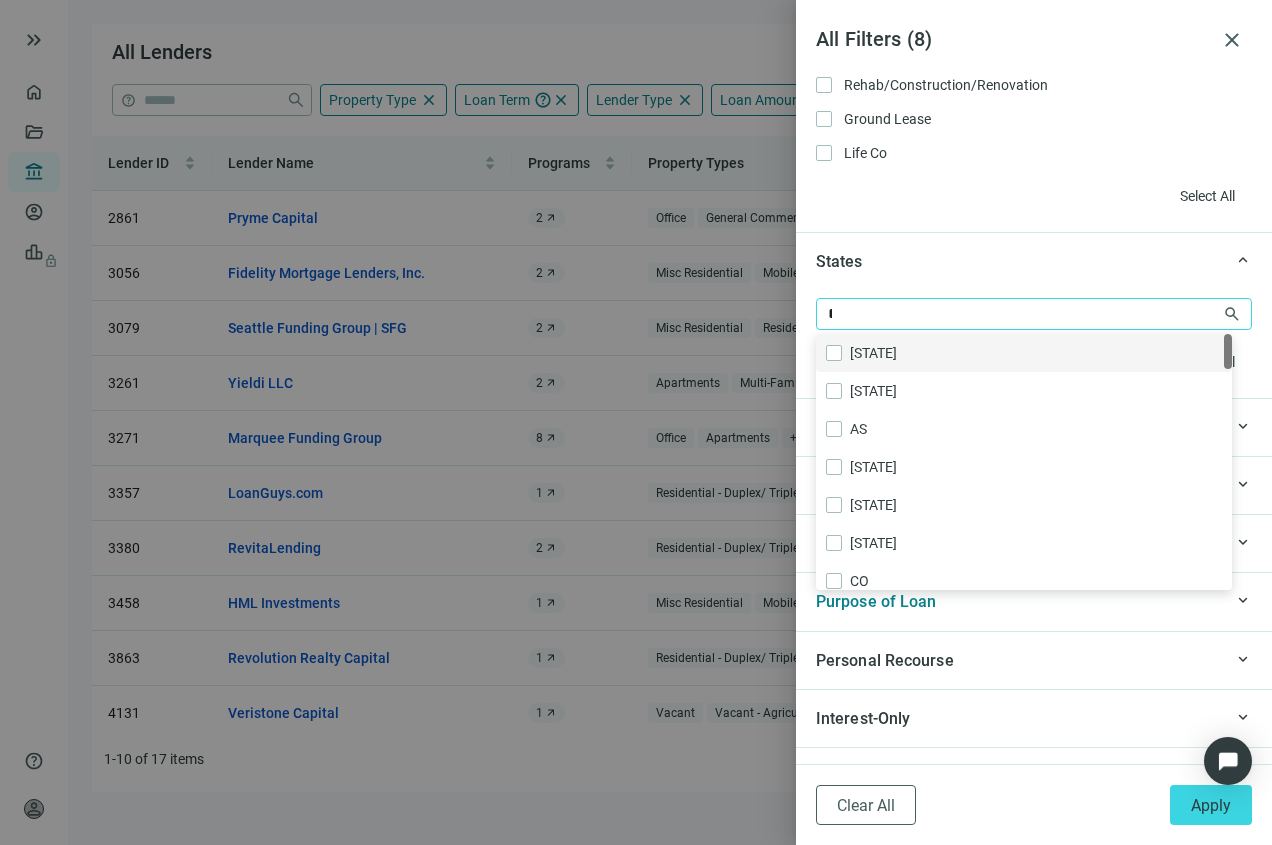 type on "**" 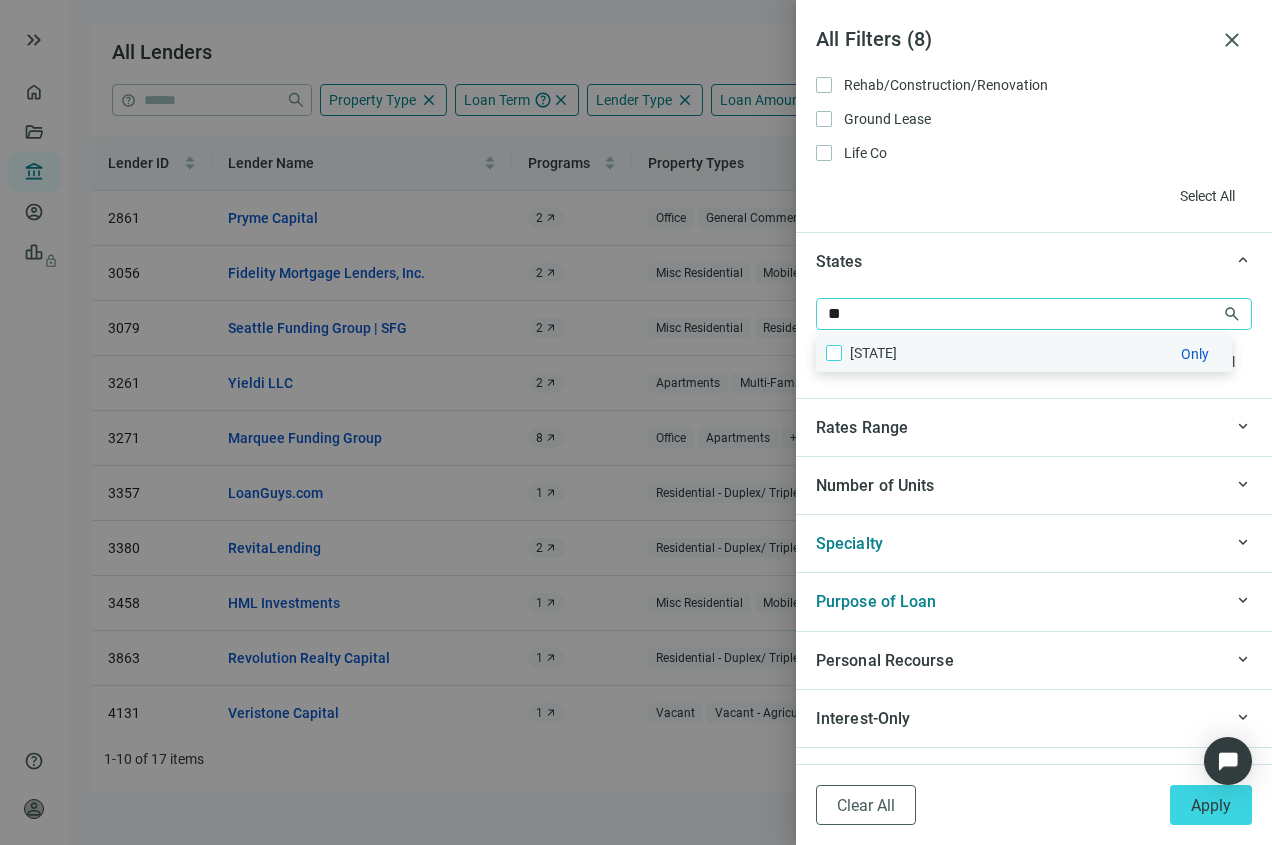 type 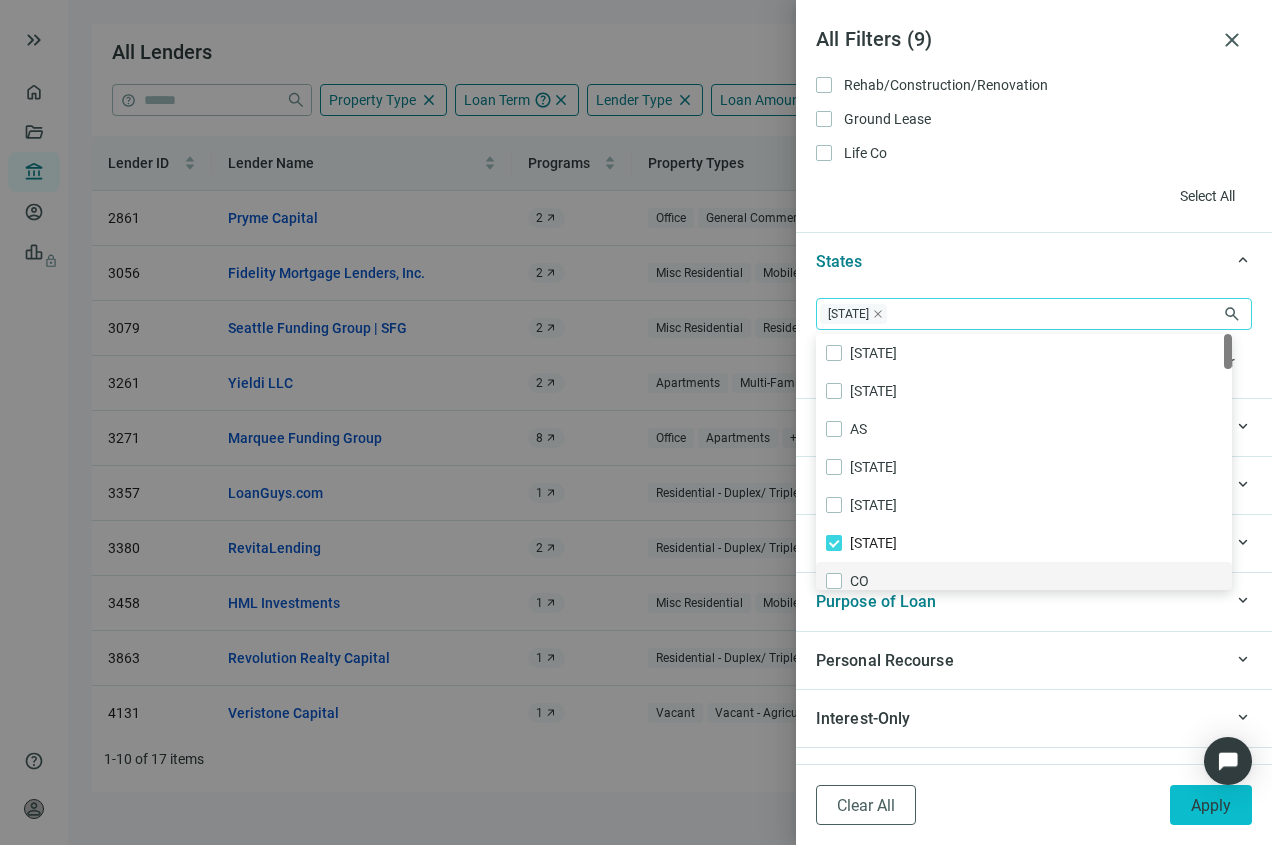 click on "Apply" at bounding box center [1211, 805] 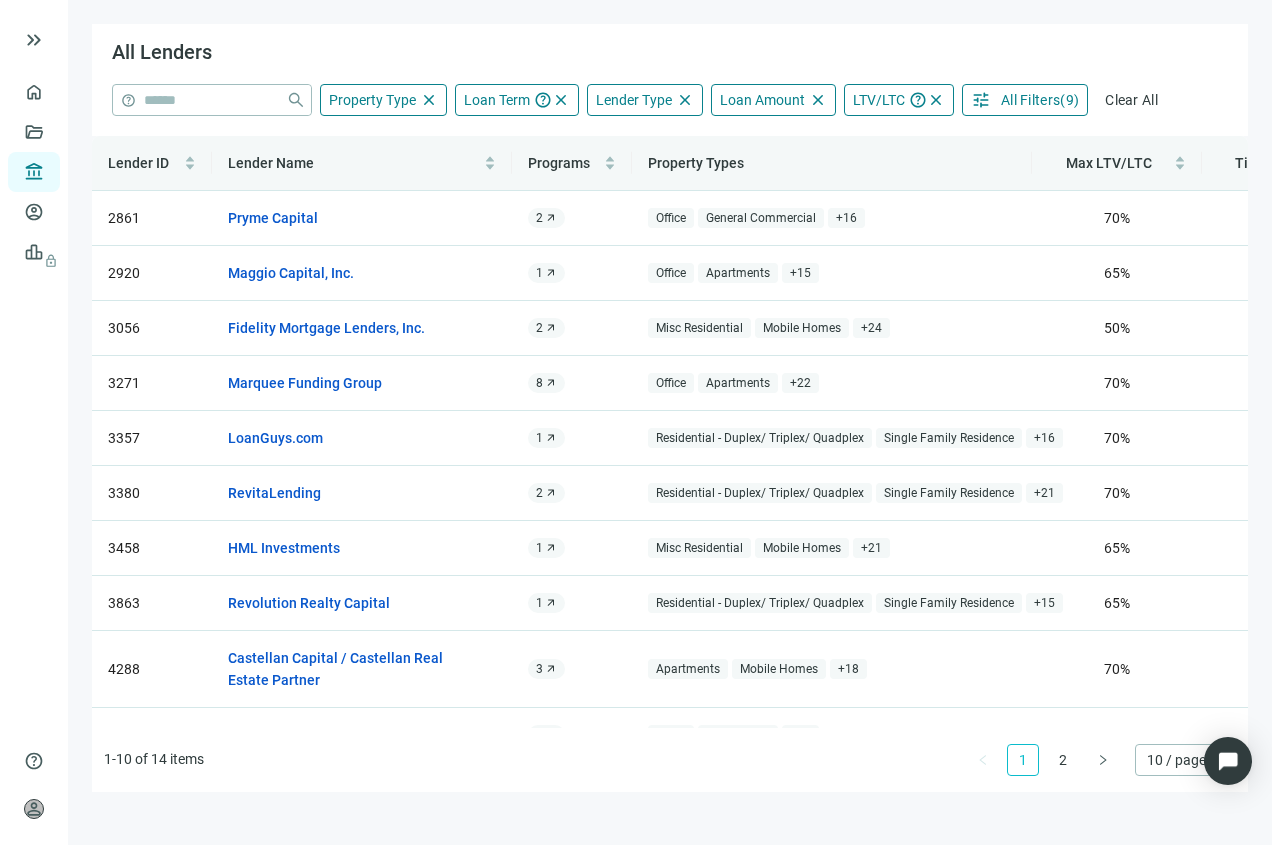 click on "All Filters" at bounding box center [1030, 100] 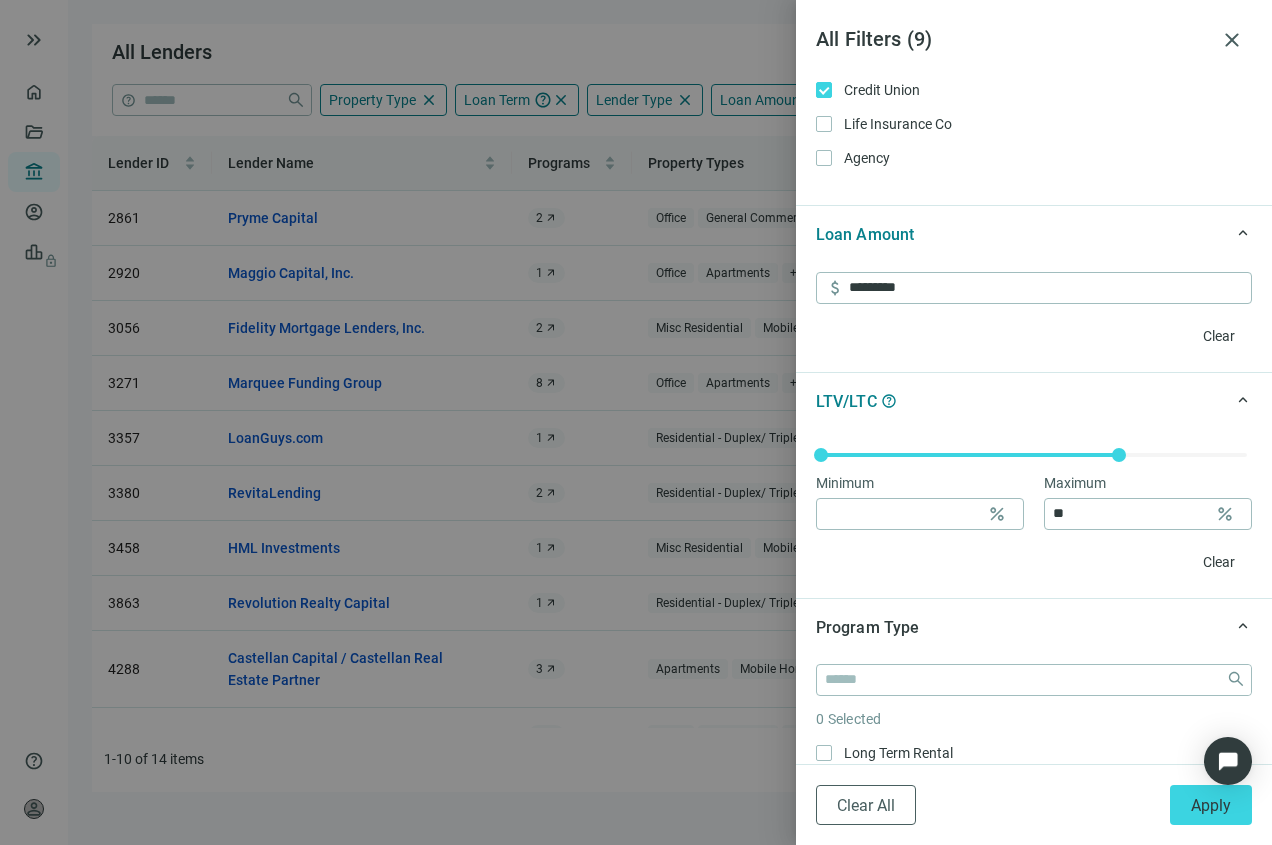 scroll, scrollTop: 1136, scrollLeft: 0, axis: vertical 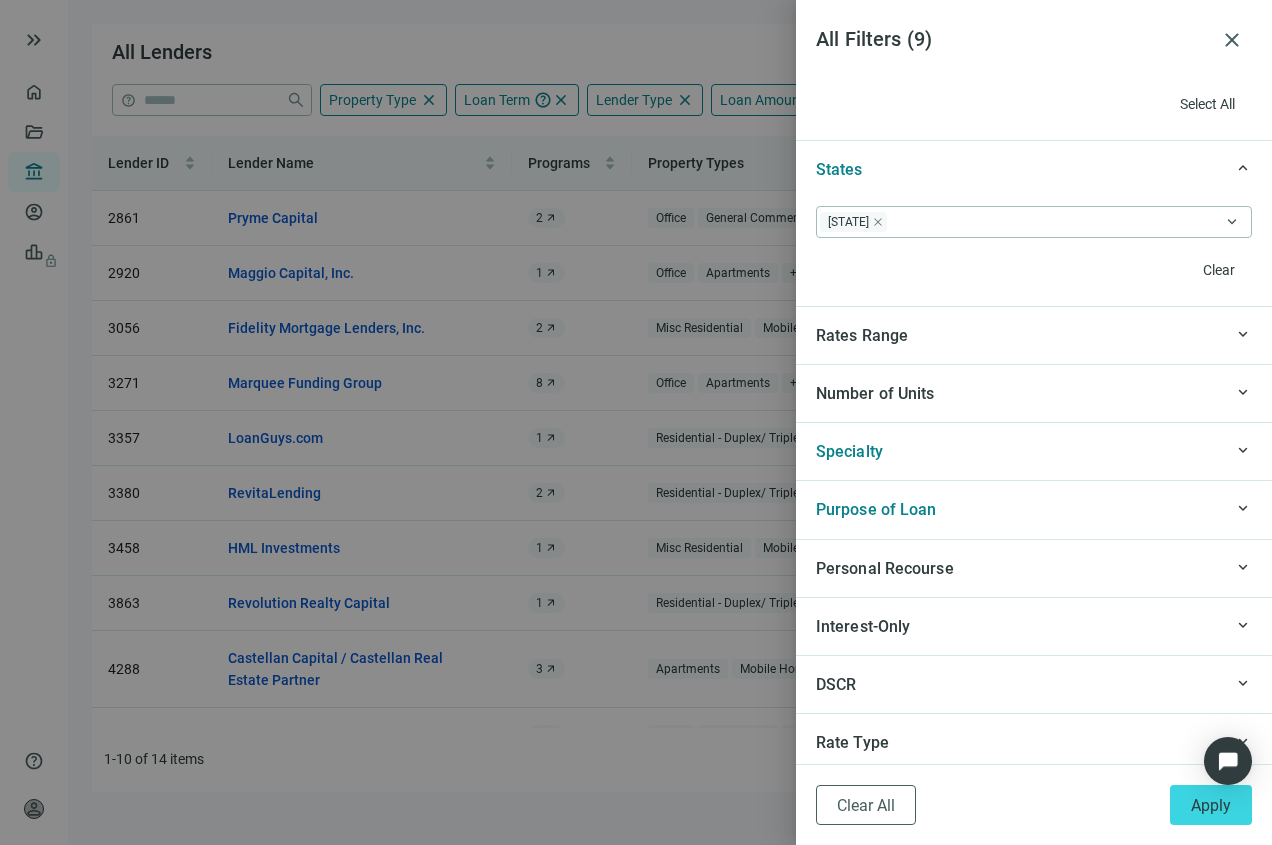 click on "keyboard_arrow_up Purpose of Loan" at bounding box center [1034, 509] 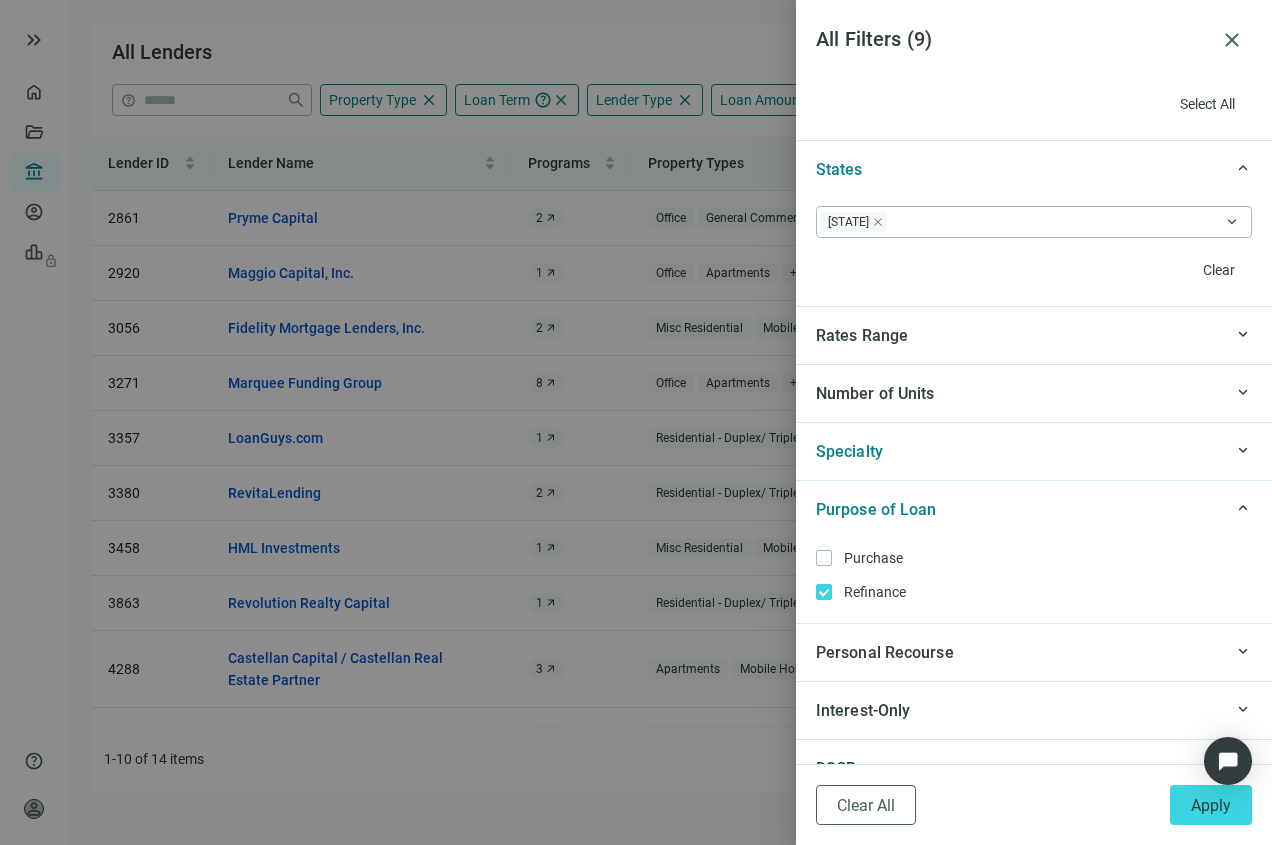 click on "keyboard_arrow_up Specialty" at bounding box center [1034, 451] 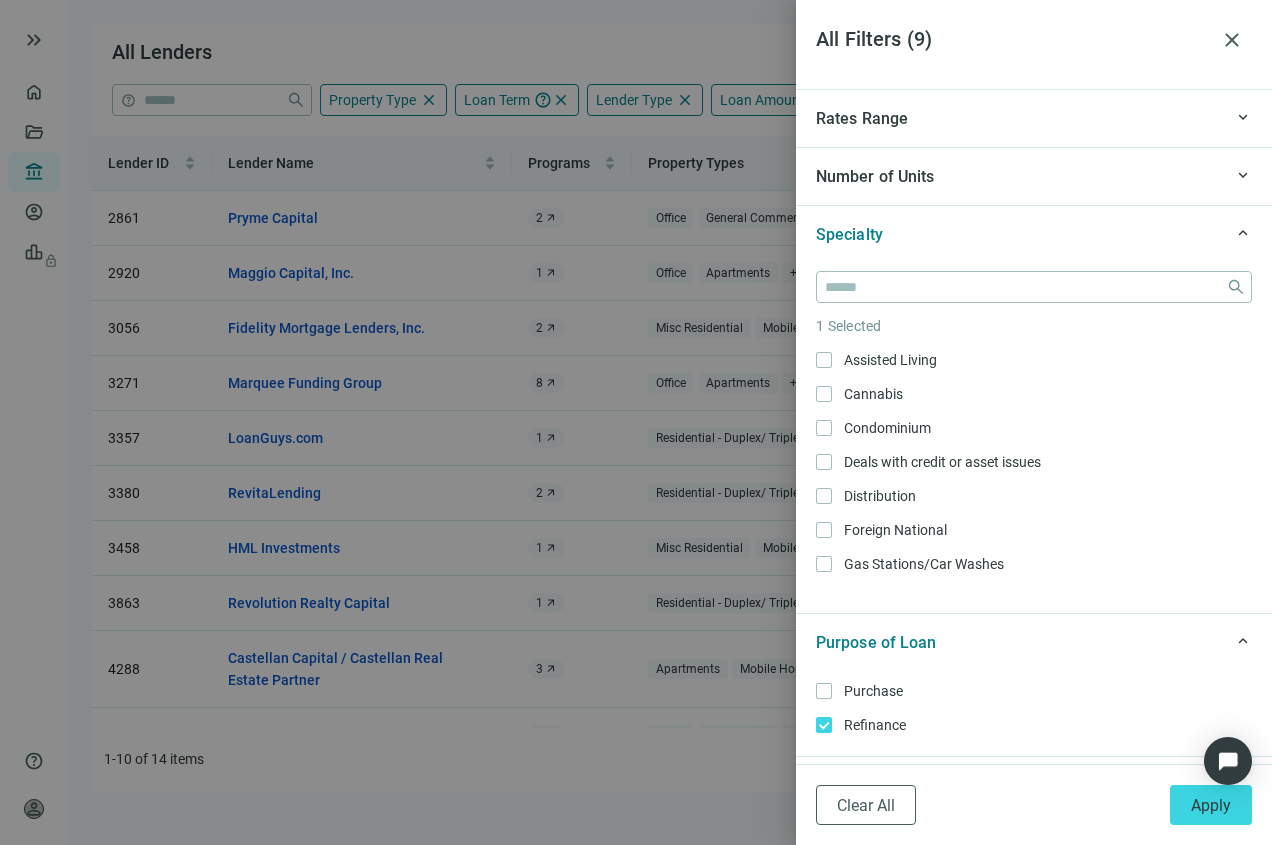 scroll, scrollTop: 2071, scrollLeft: 0, axis: vertical 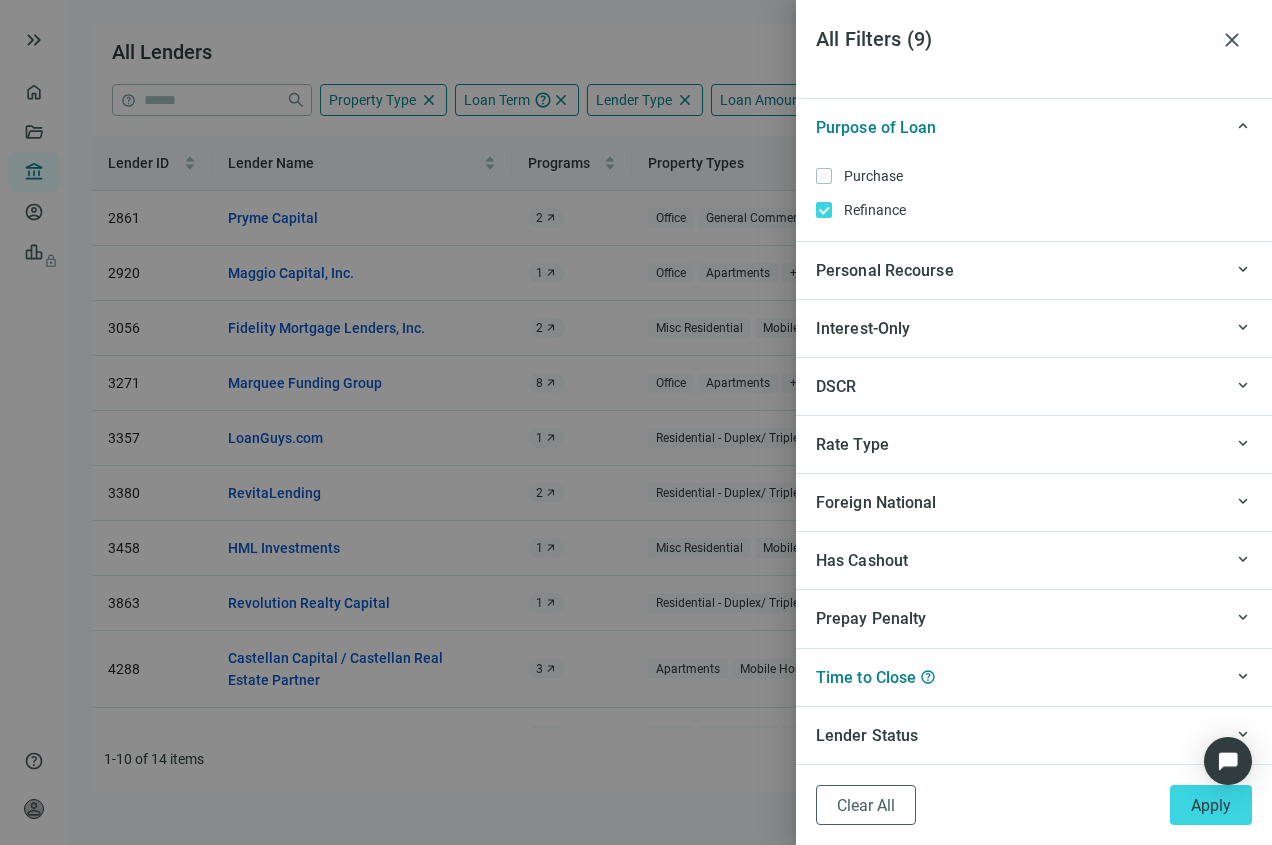 click on "keyboard_arrow_up Rate Type" at bounding box center [1034, 444] 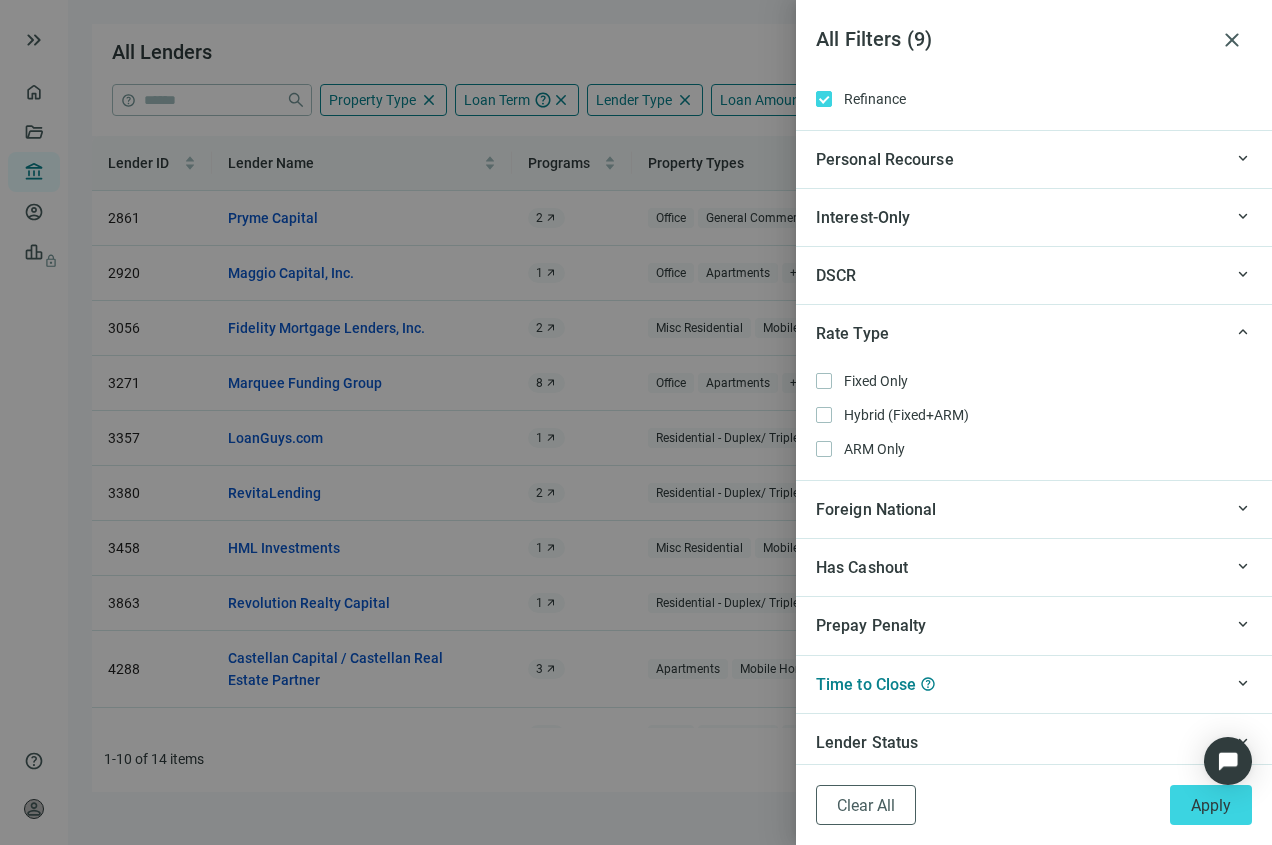 click on "Foreign National" at bounding box center [1019, 509] 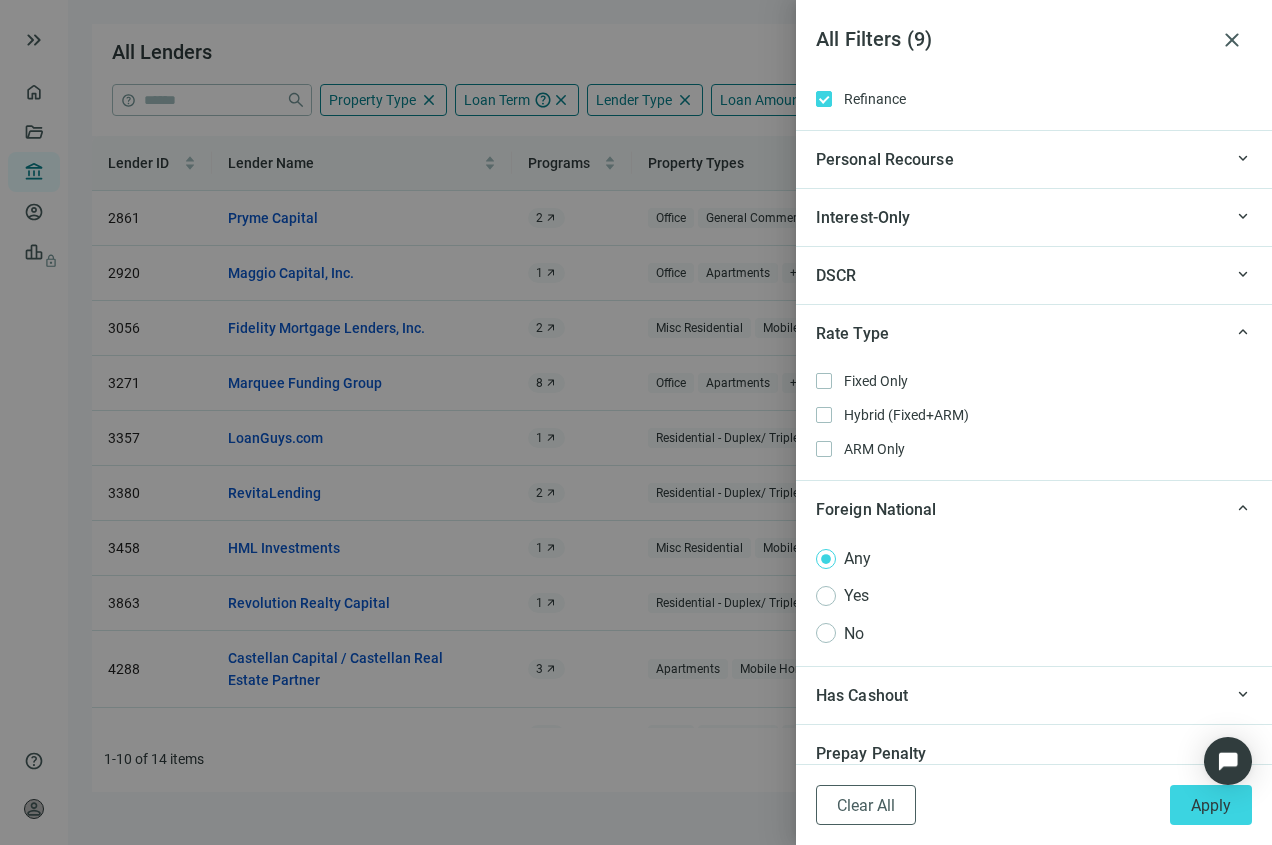 scroll, scrollTop: 2742, scrollLeft: 0, axis: vertical 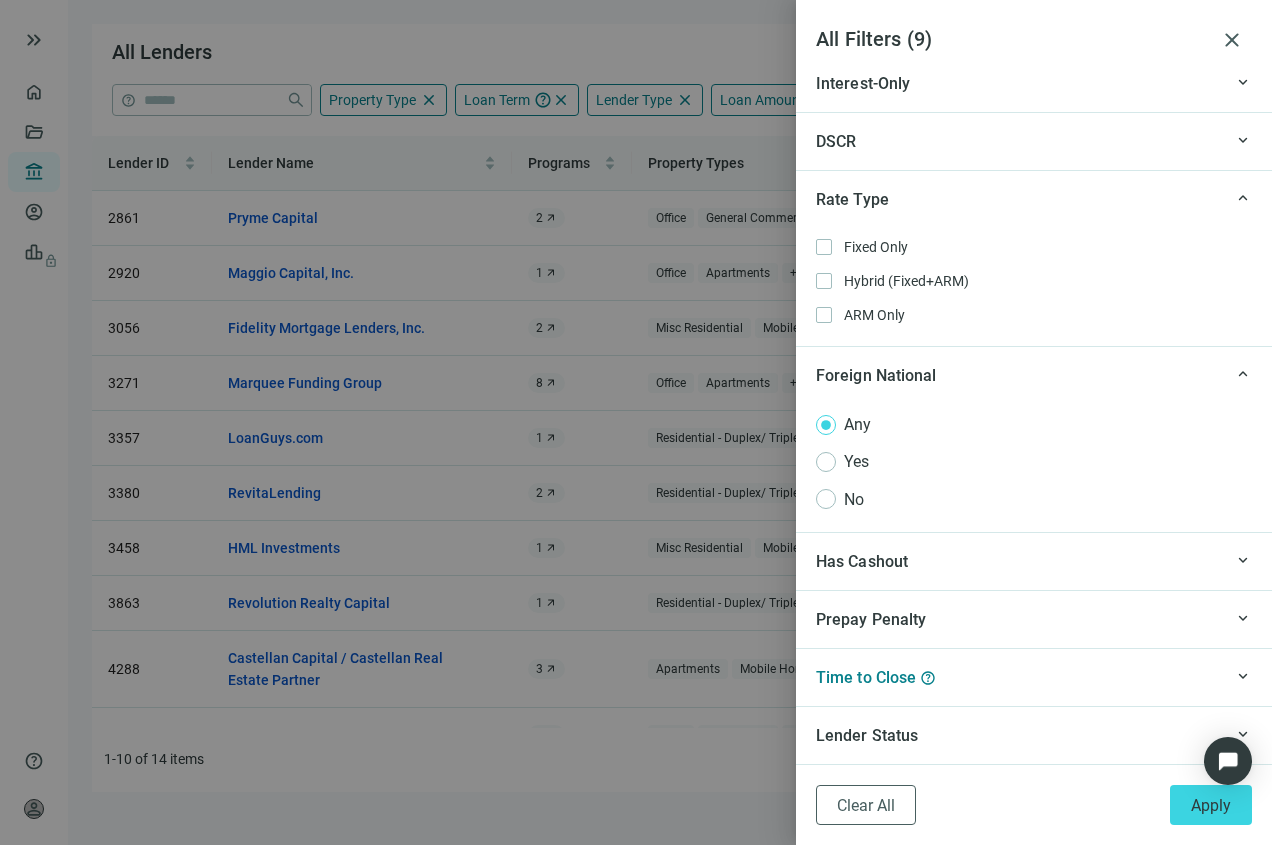 click on "Has Cashout" at bounding box center (1019, 561) 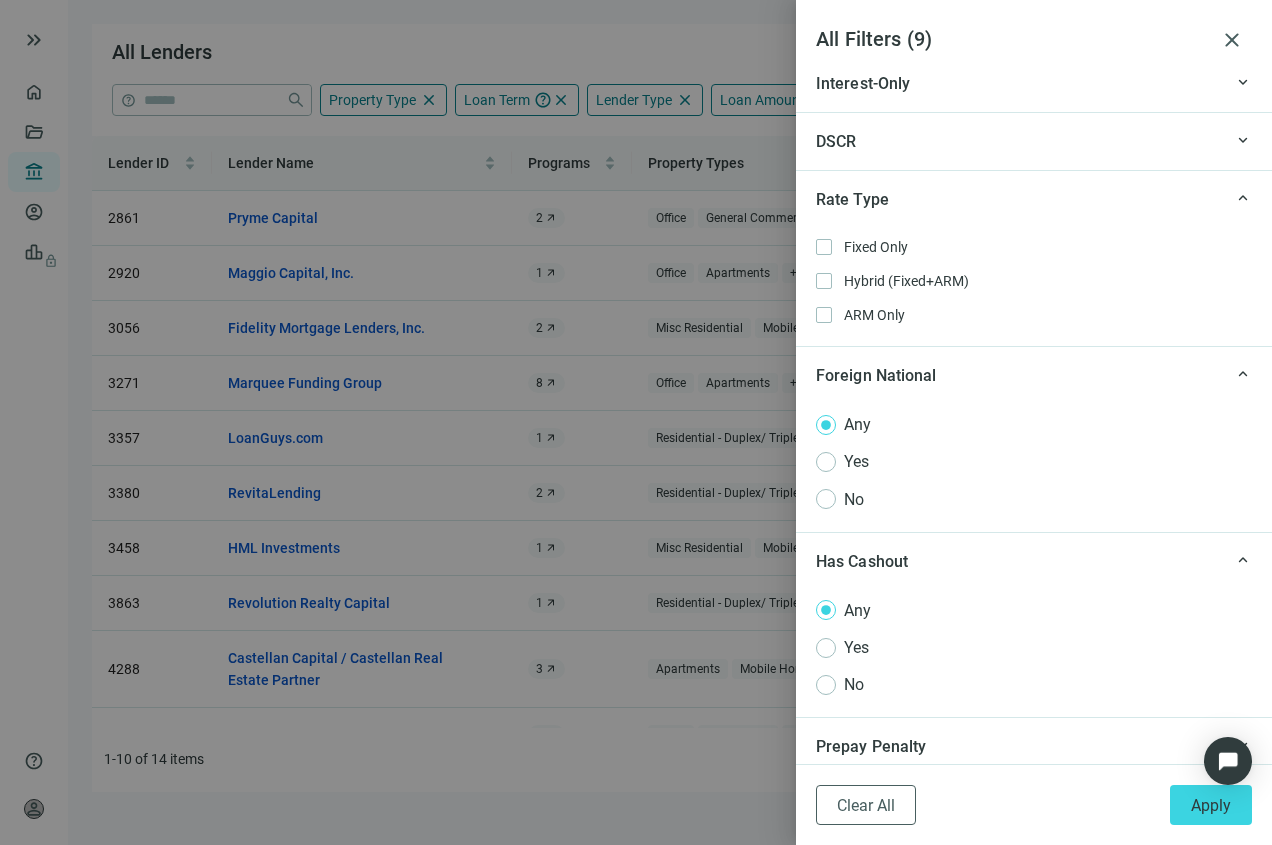 scroll, scrollTop: 2870, scrollLeft: 0, axis: vertical 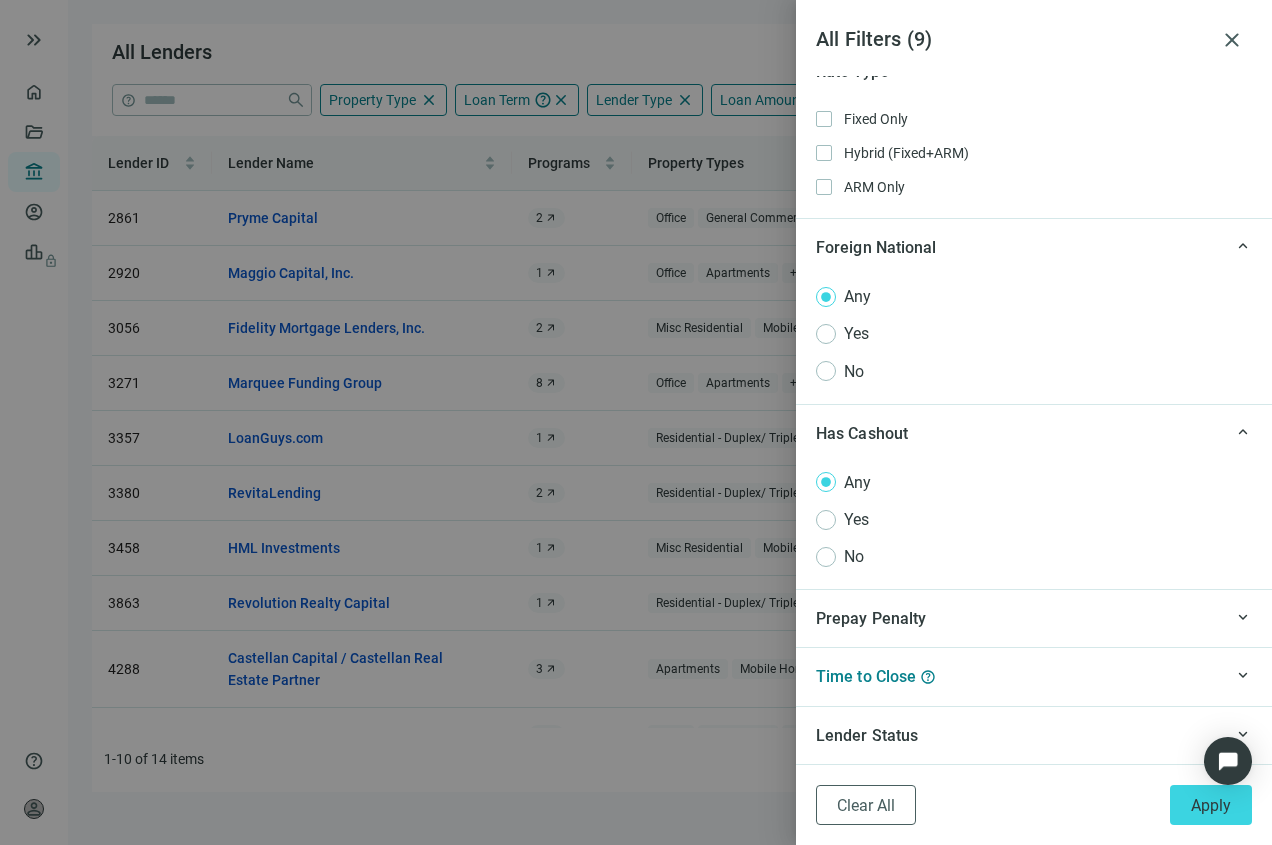 click on "Prepay Penalty" at bounding box center [1019, 618] 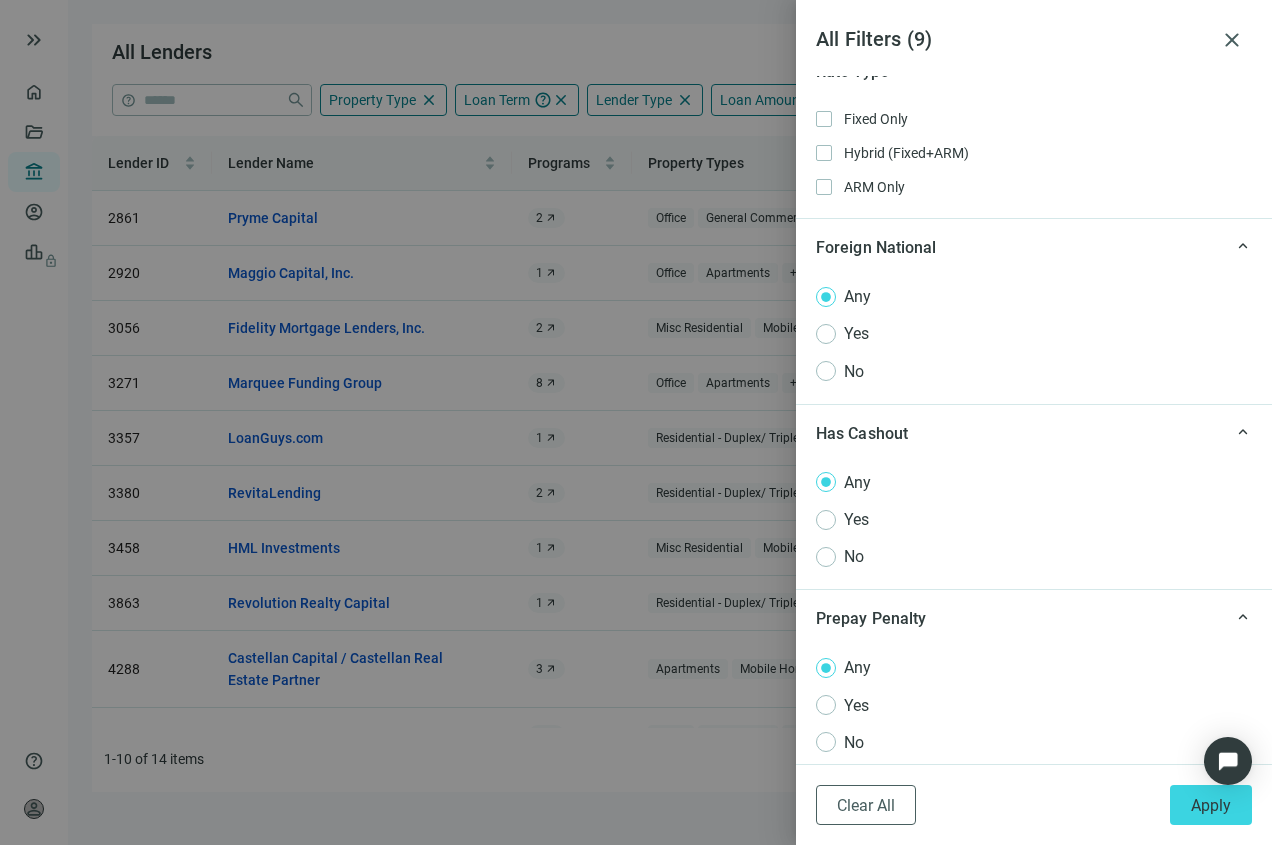 scroll, scrollTop: 2997, scrollLeft: 0, axis: vertical 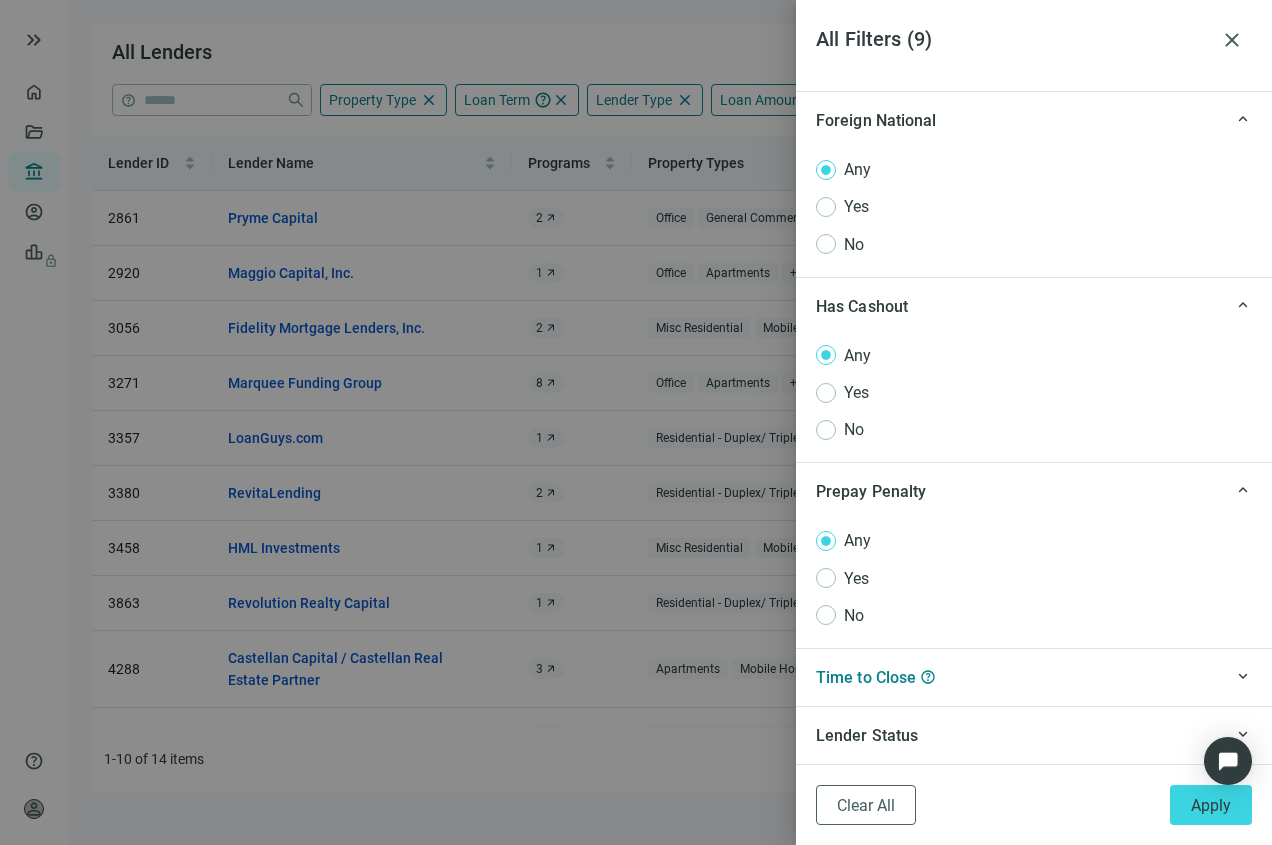 click on "keyboard_arrow_up Lender Status" at bounding box center [1034, 735] 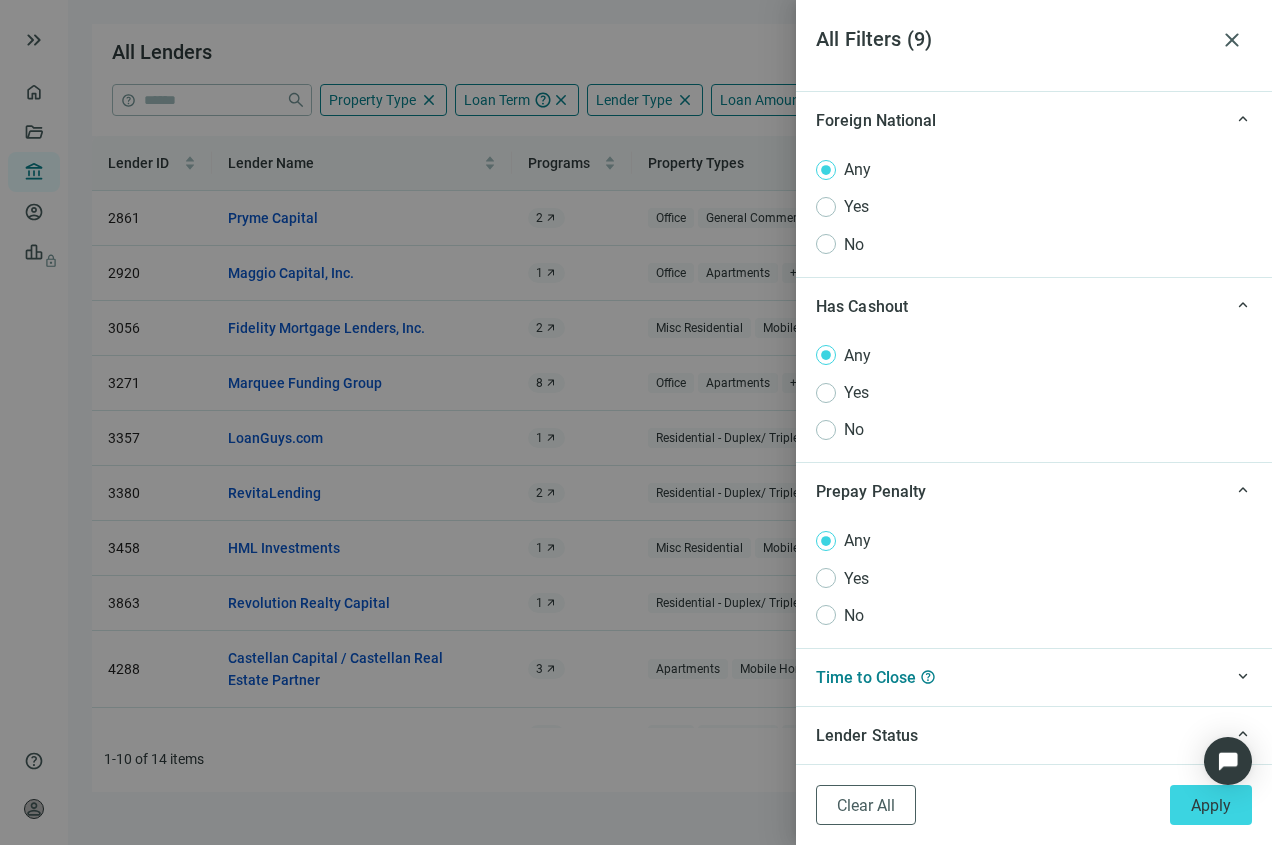 click on "keyboard_arrow_up Lender Status" at bounding box center [1034, 735] 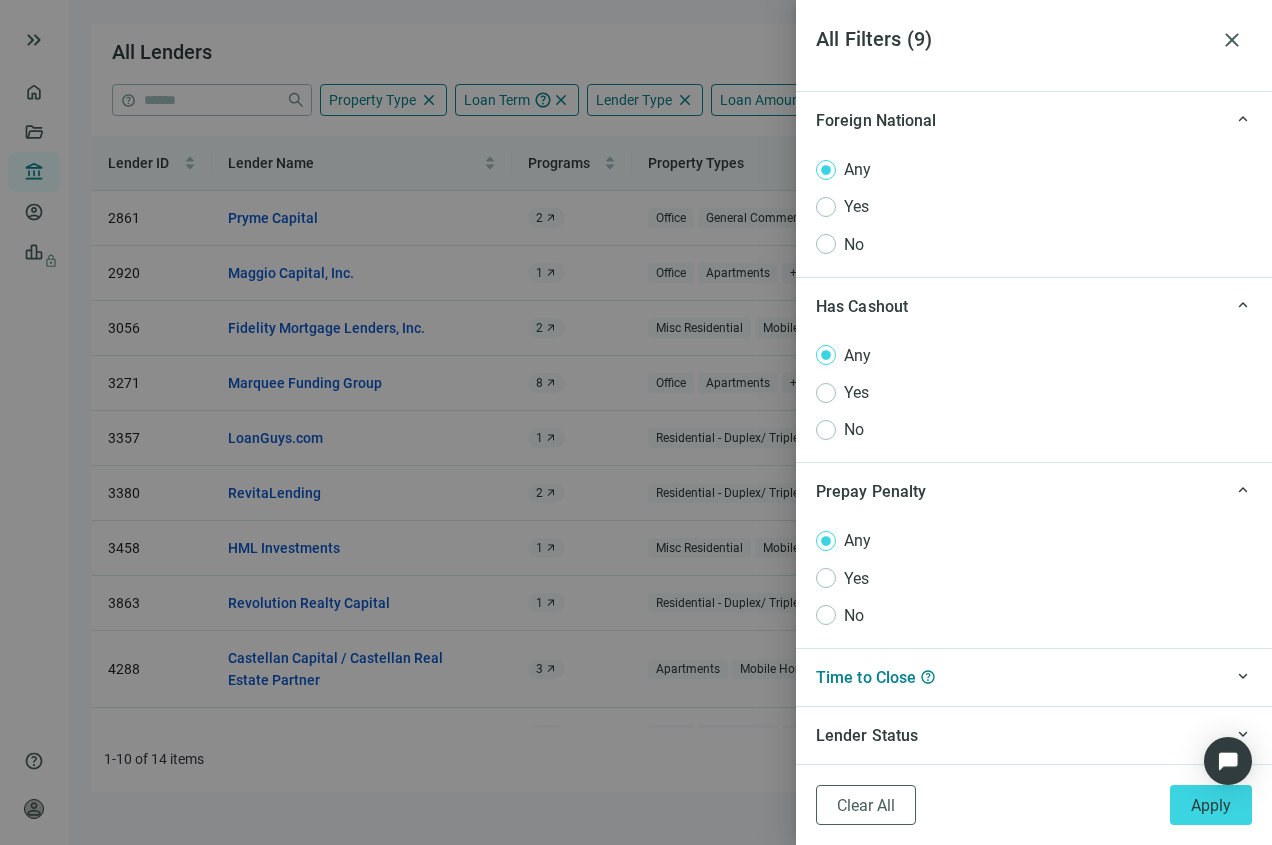 click on "keyboard_arrow_up Lender Status" at bounding box center [1034, 735] 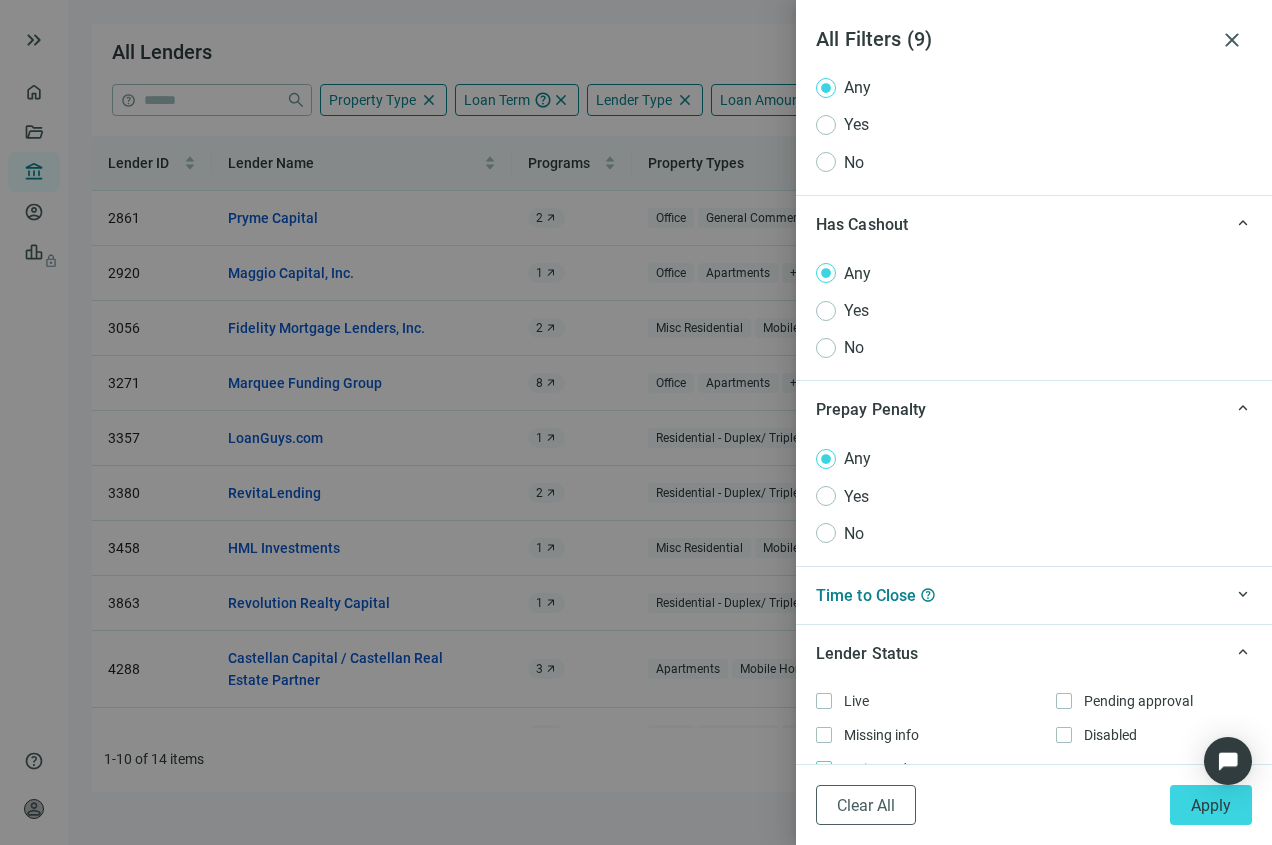 scroll, scrollTop: 3115, scrollLeft: 0, axis: vertical 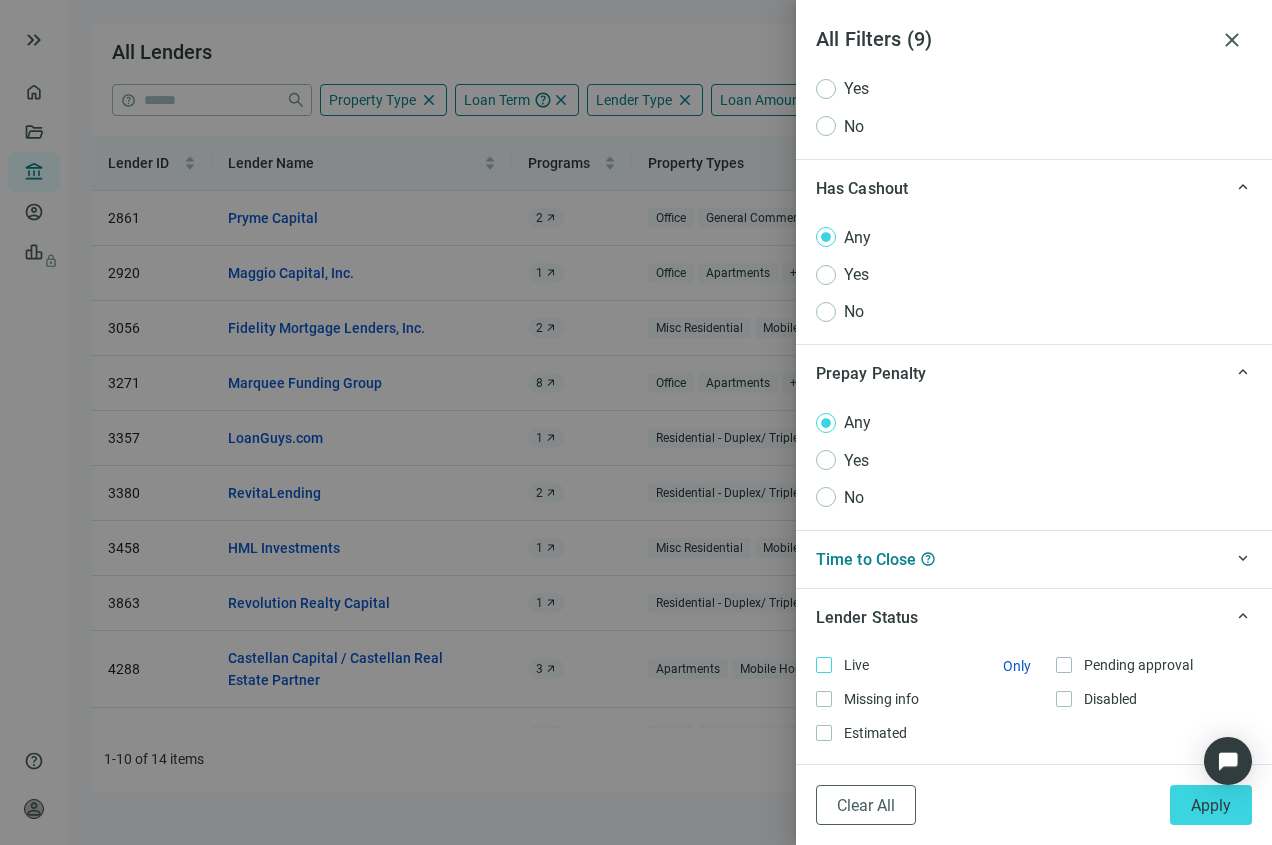click on "Live Only" at bounding box center (854, 665) 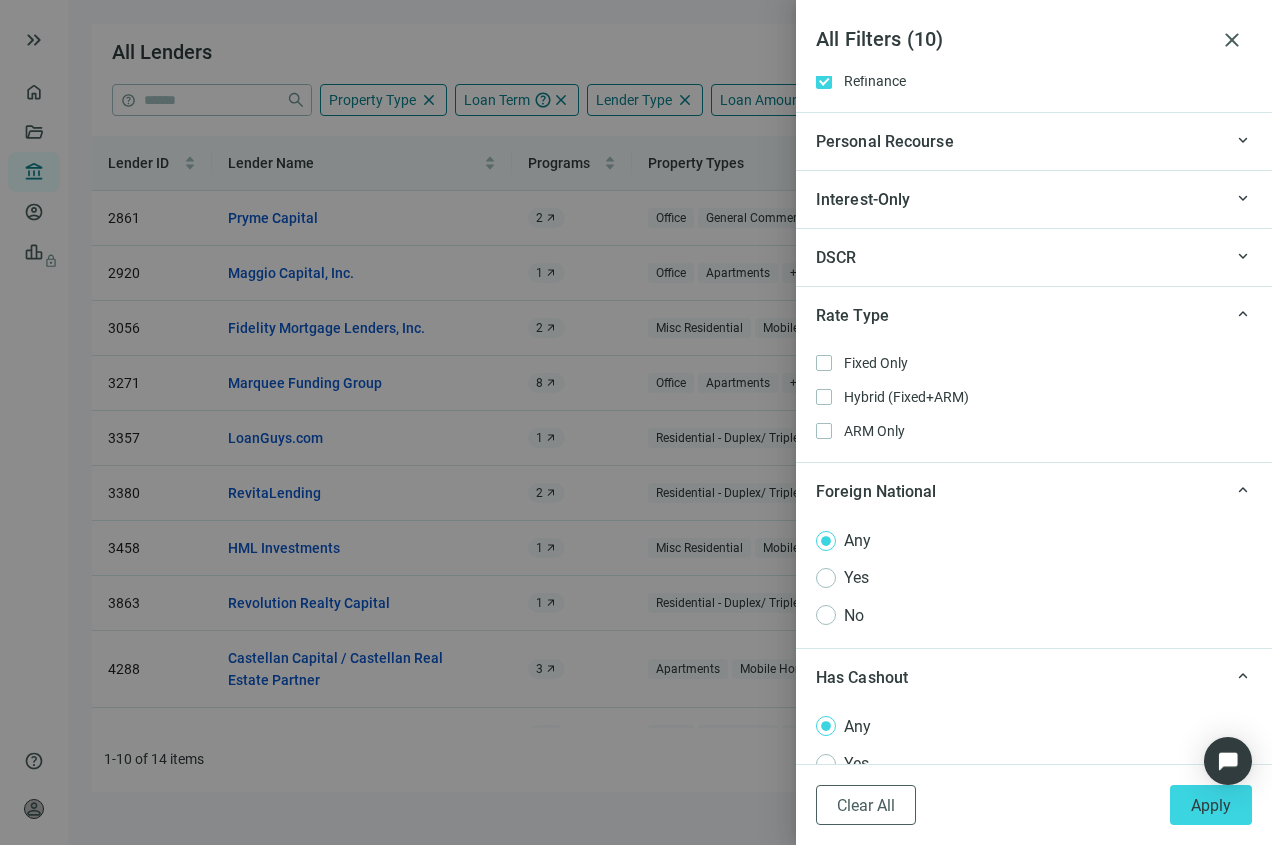 scroll, scrollTop: 2532, scrollLeft: 0, axis: vertical 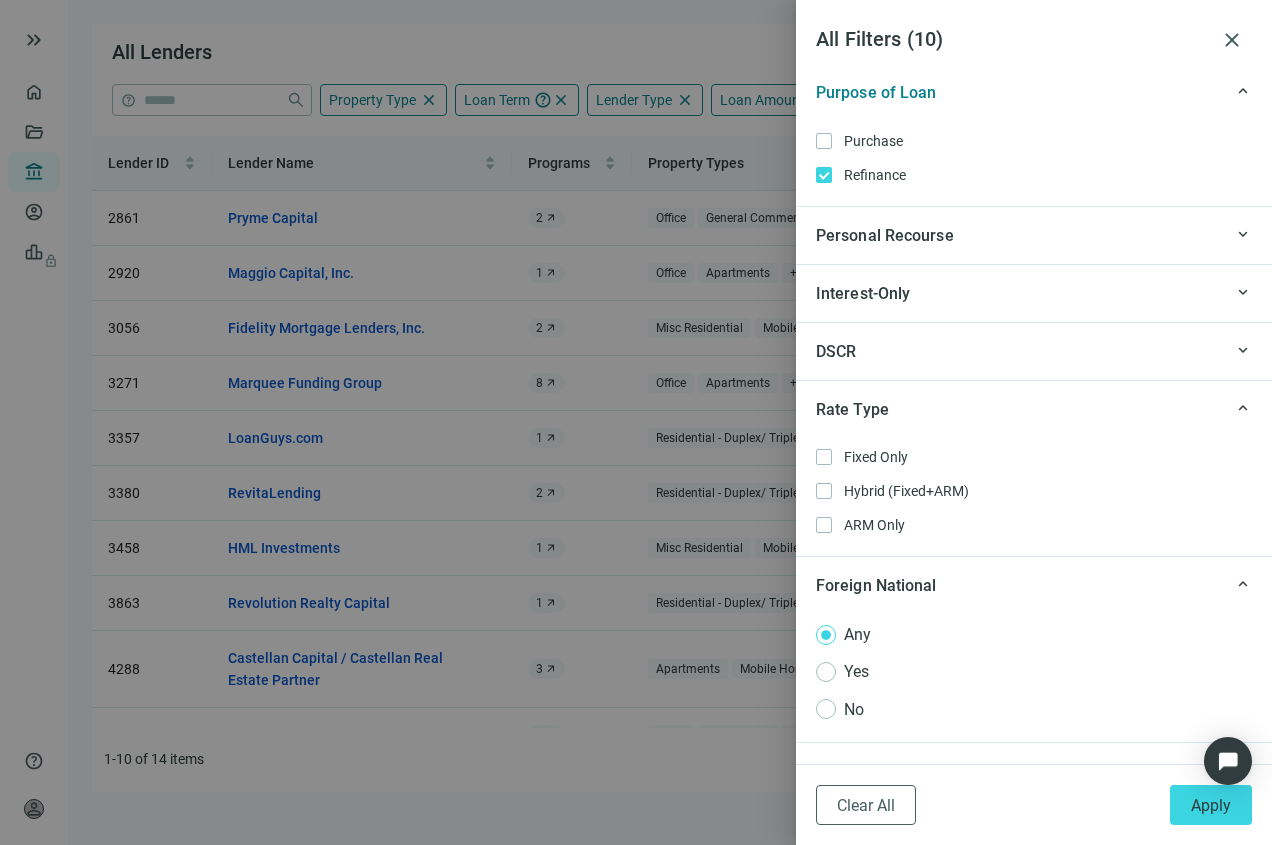 click on "DSCR" at bounding box center (1019, 351) 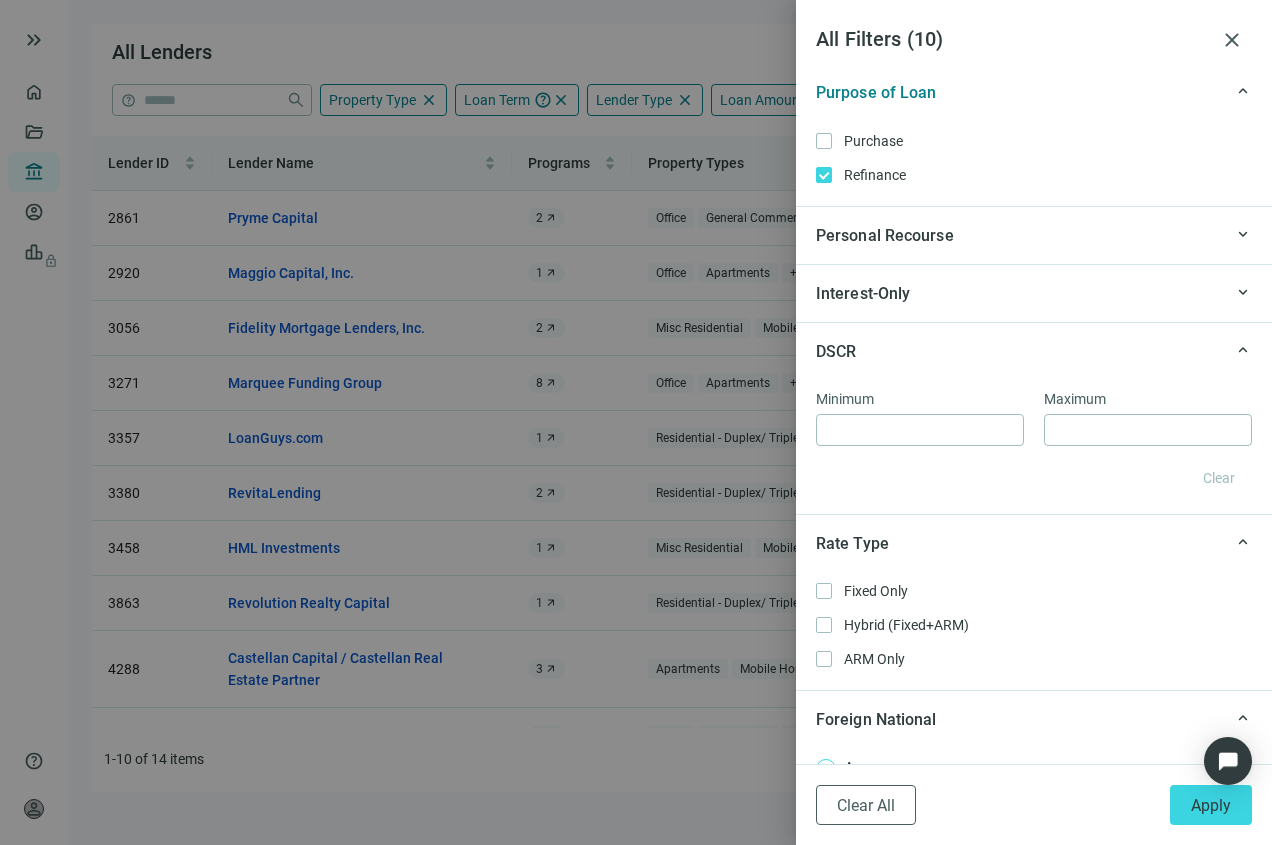 click on "keyboard_arrow_up Interest-Only" at bounding box center (1034, 293) 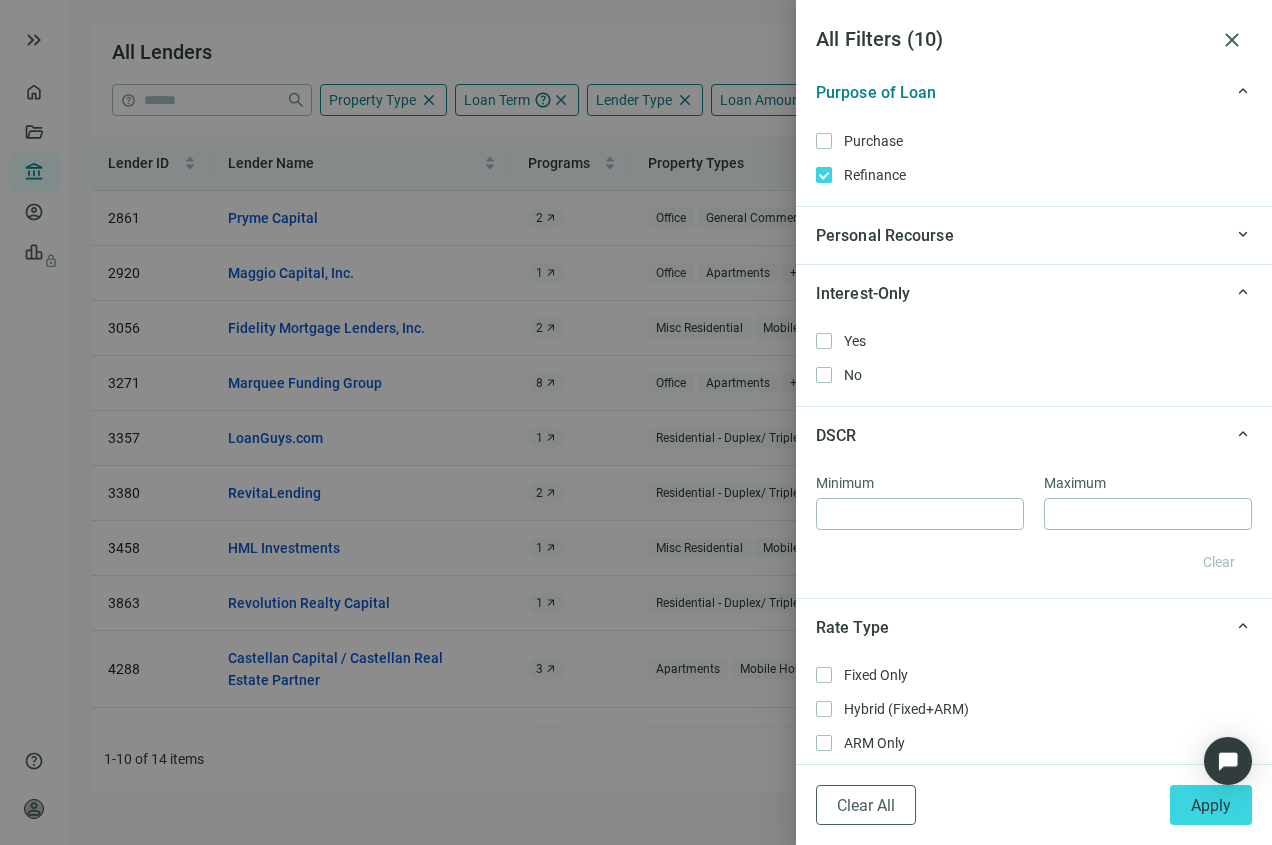 click on "Personal Recourse" at bounding box center [885, 235] 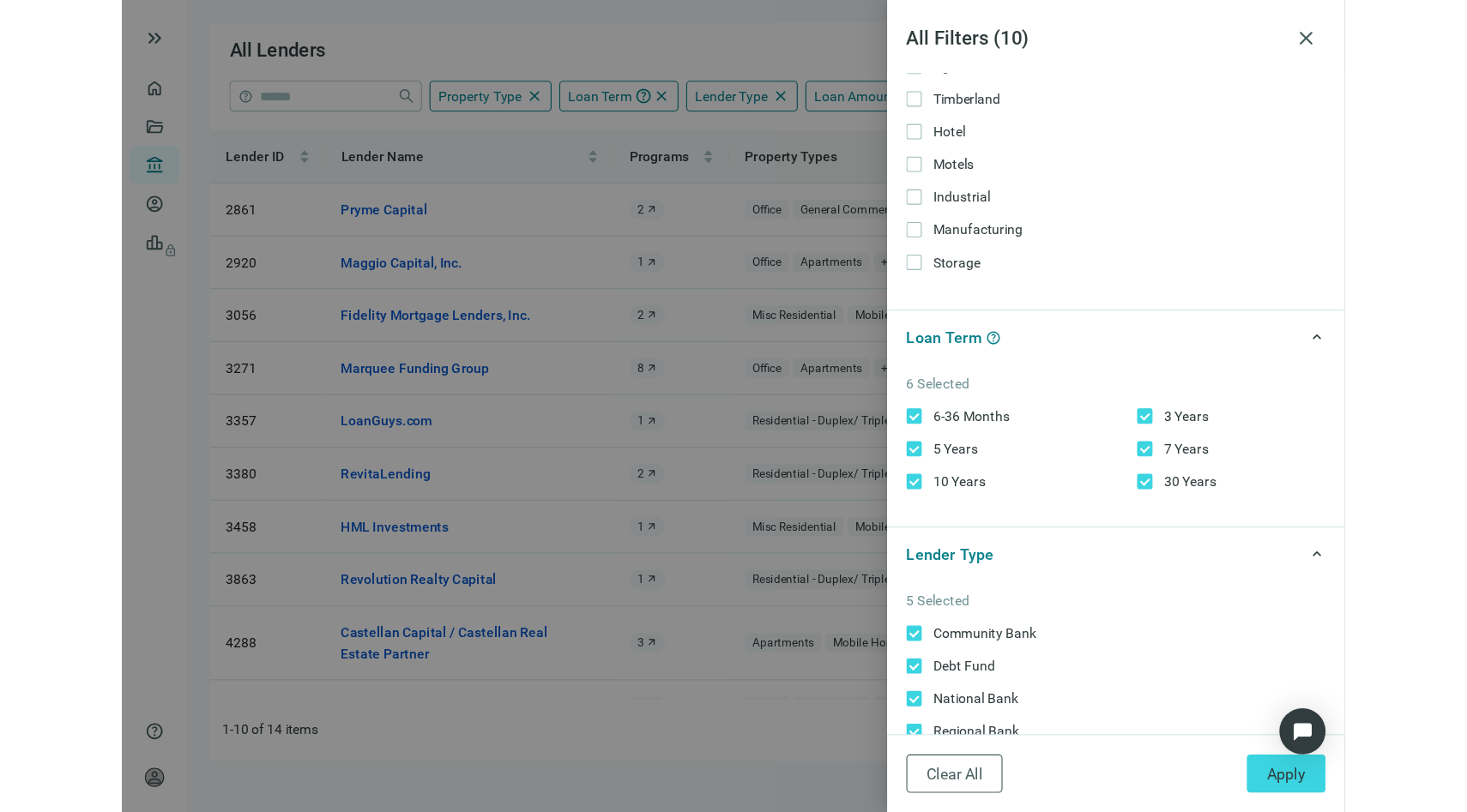 scroll, scrollTop: 0, scrollLeft: 0, axis: both 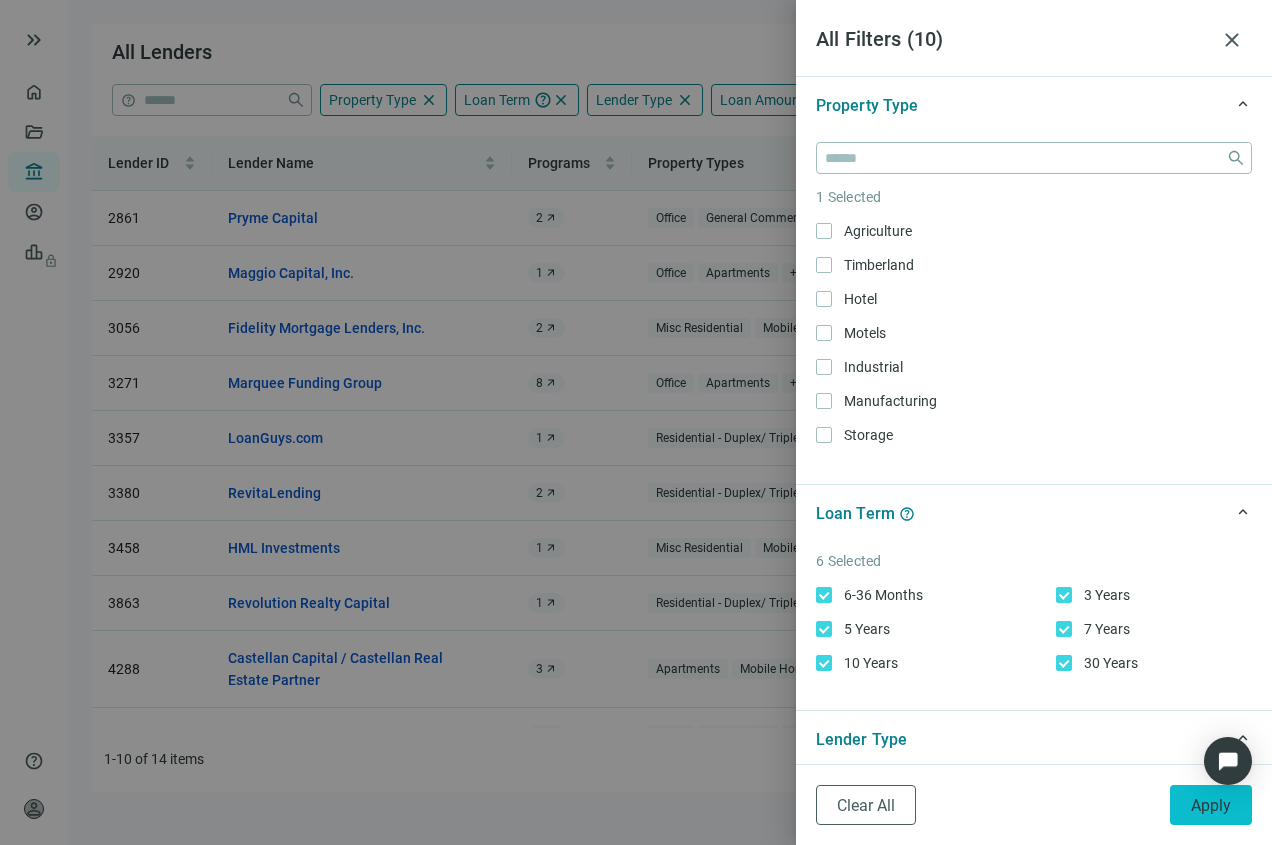 click on "Apply" at bounding box center (1211, 805) 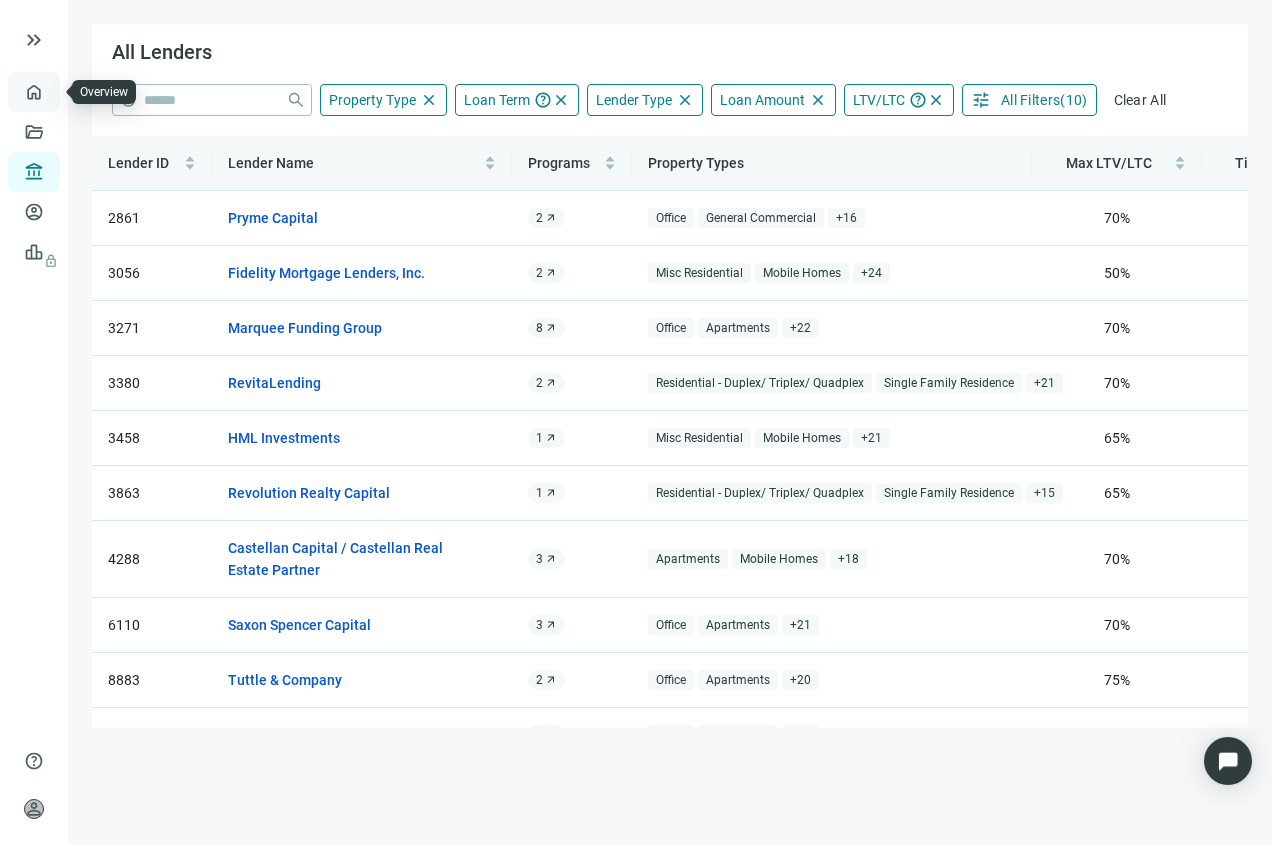 click on "Overview" at bounding box center [79, 92] 